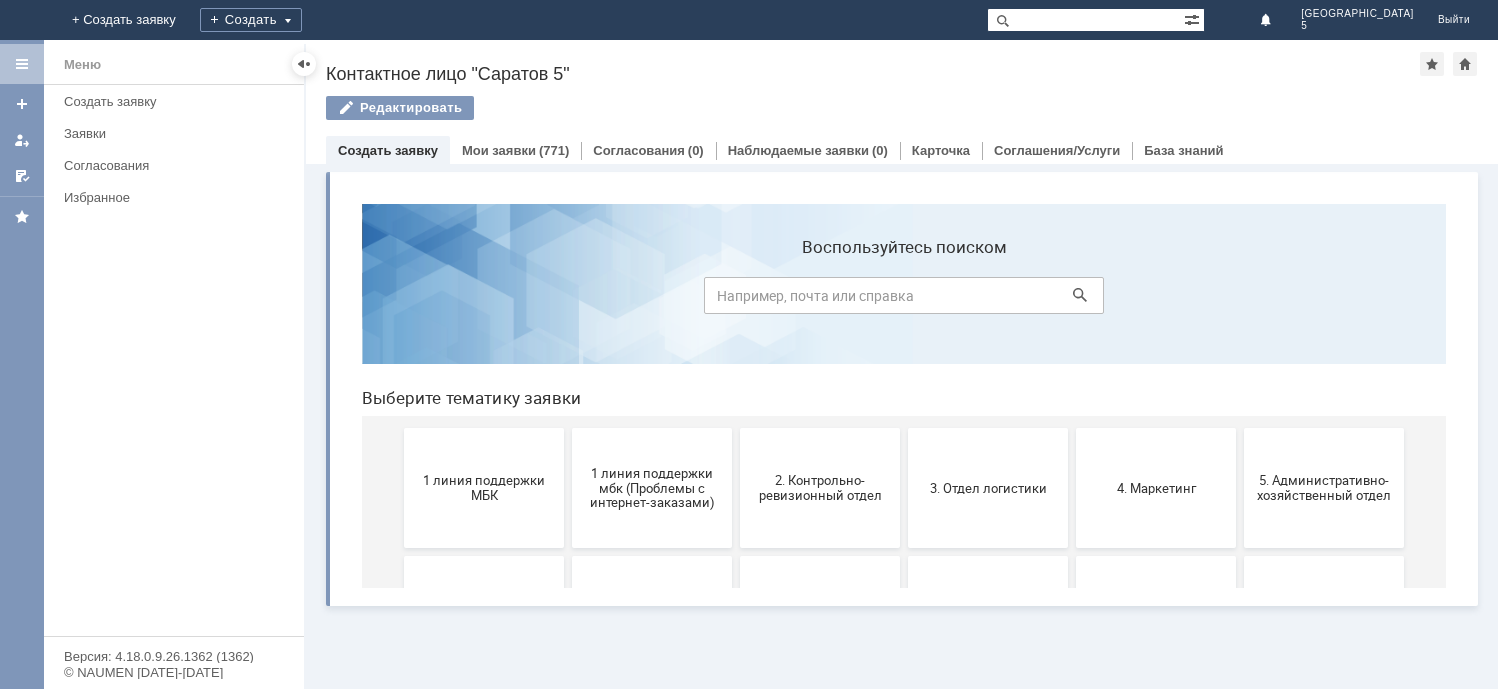 scroll, scrollTop: 0, scrollLeft: 0, axis: both 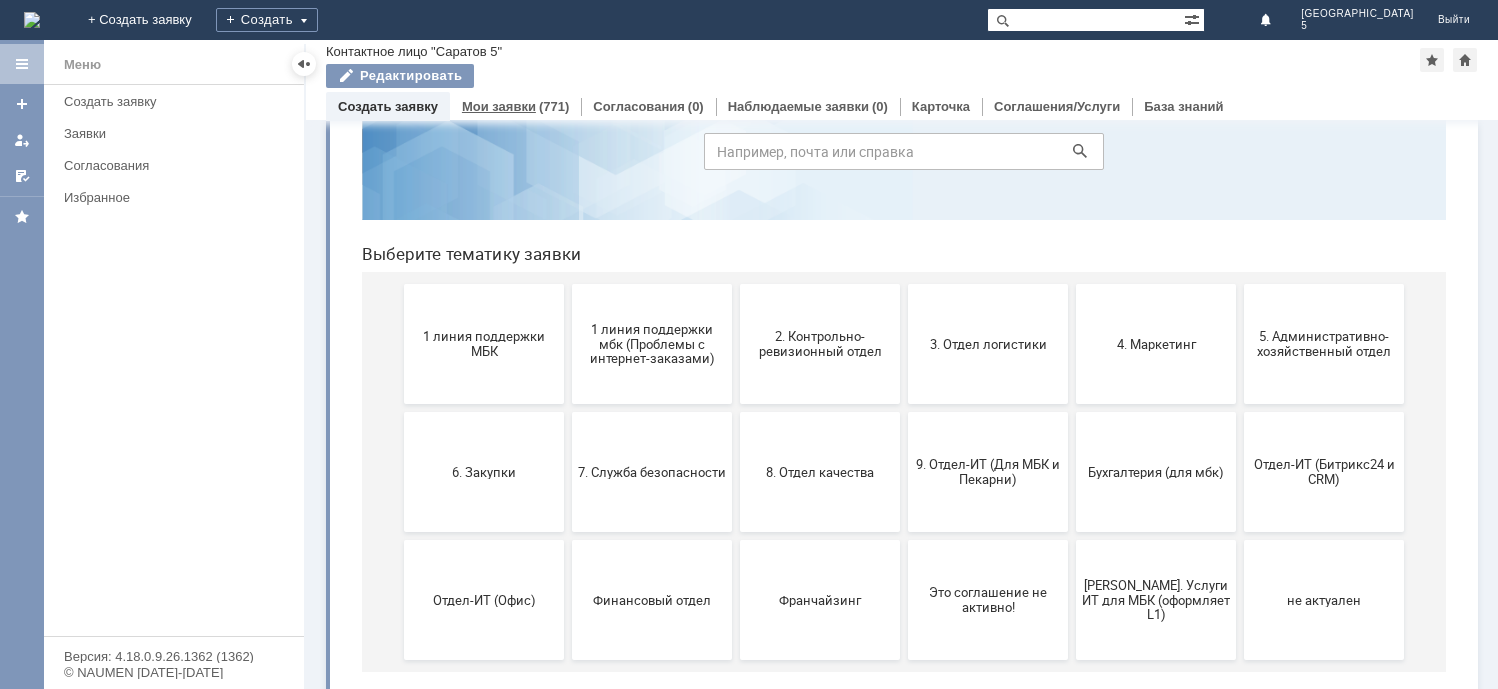 click on "Мои заявки" at bounding box center [499, 106] 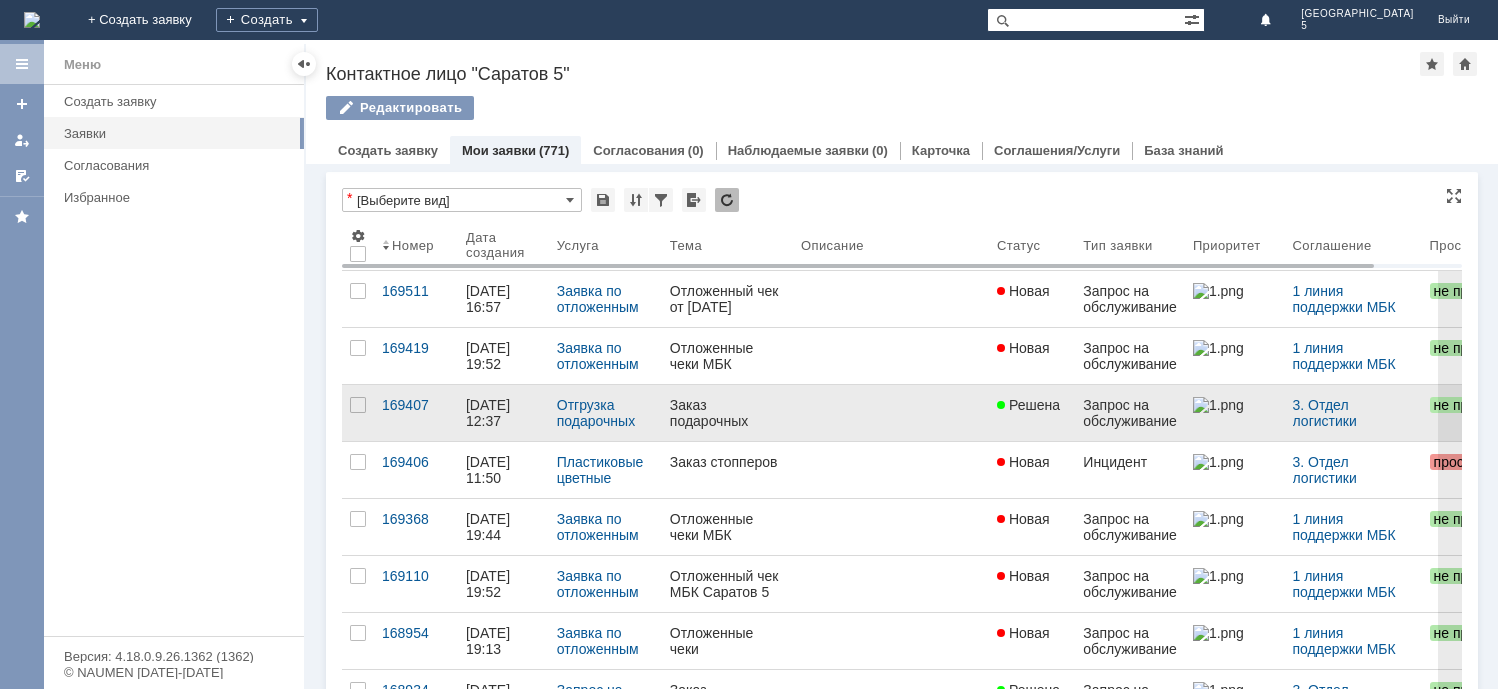 scroll, scrollTop: 0, scrollLeft: 0, axis: both 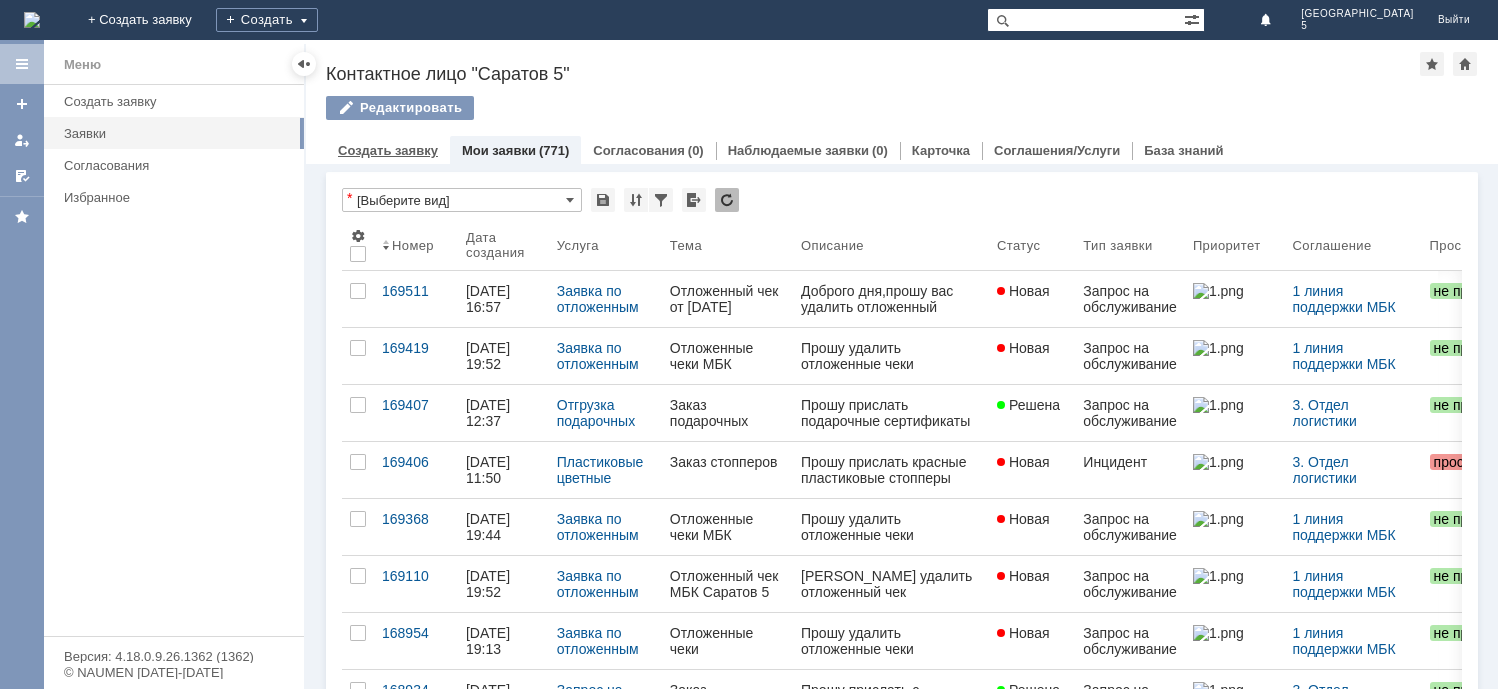 click on "Создать заявку" at bounding box center (388, 150) 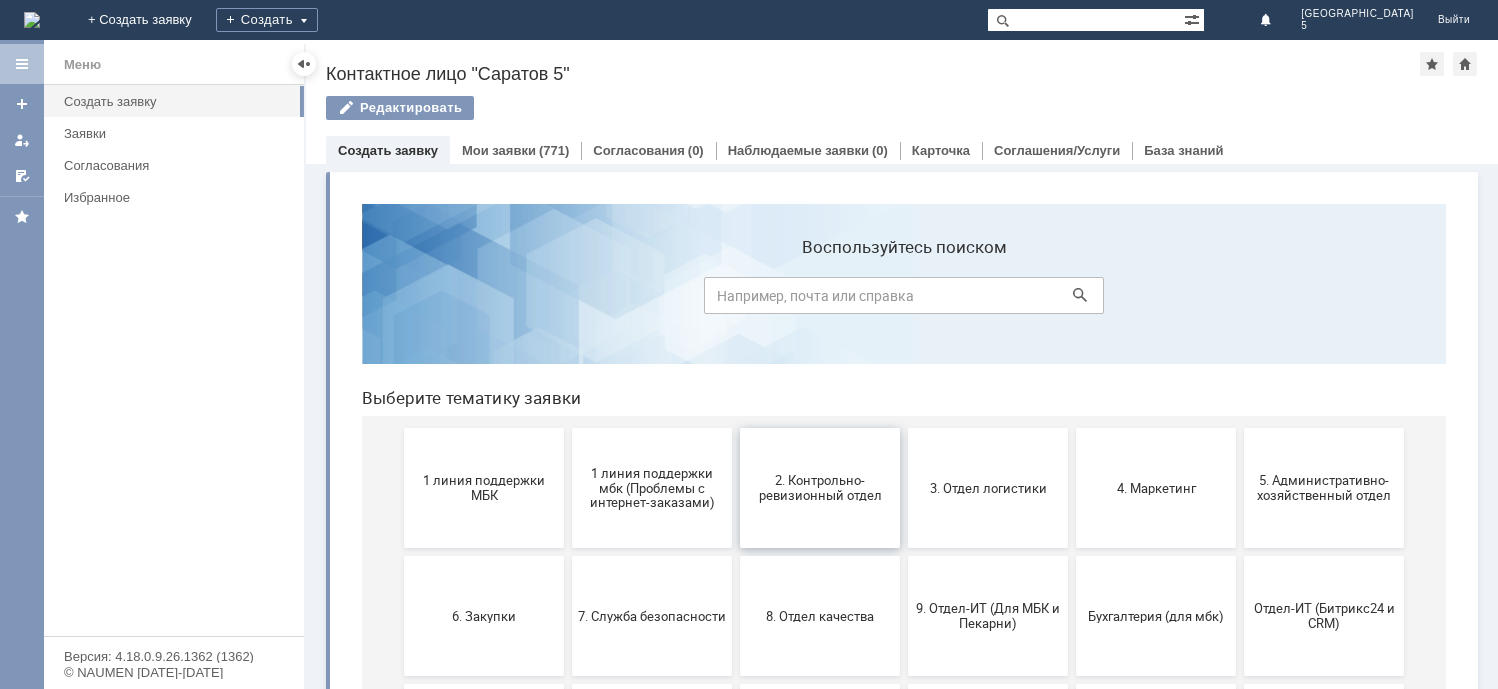 click on "2. Контрольно-ревизионный отдел" at bounding box center (820, 488) 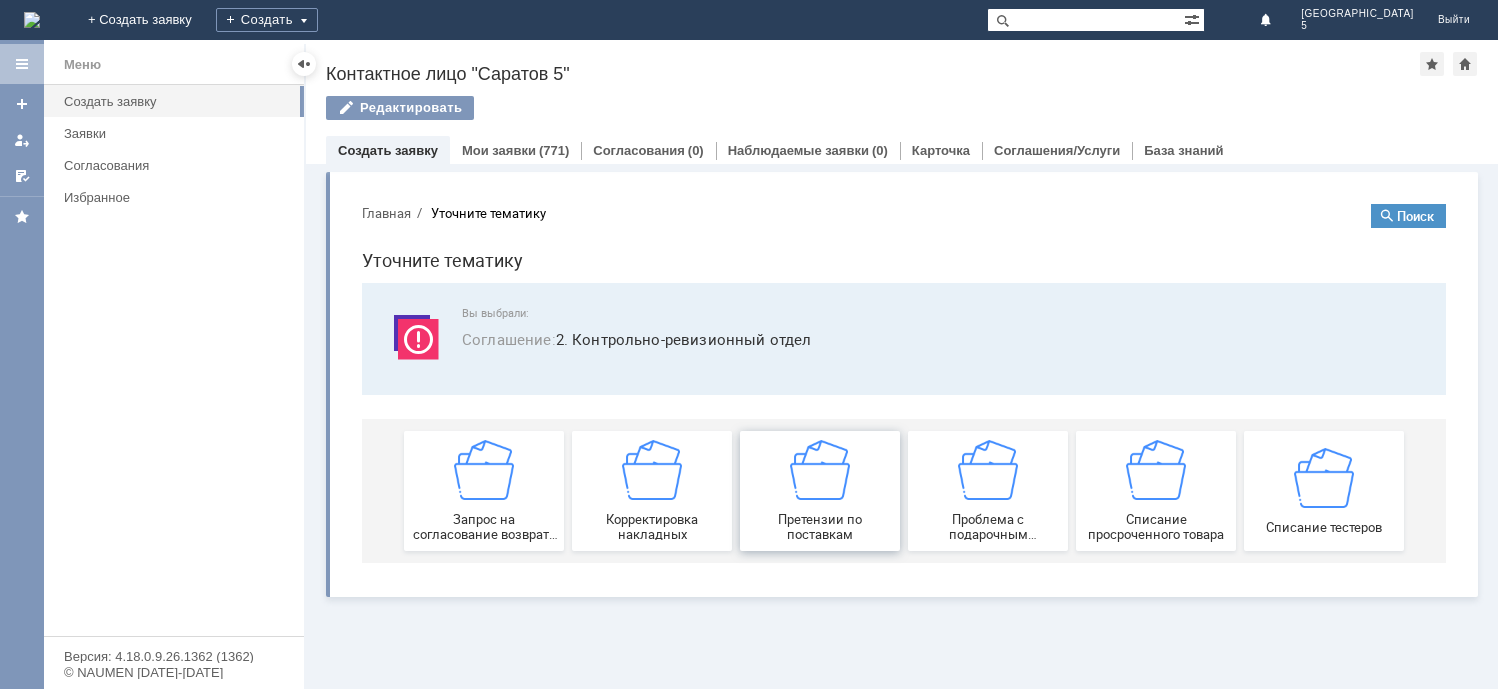 click on "Претензии по поставкам" at bounding box center [820, 491] 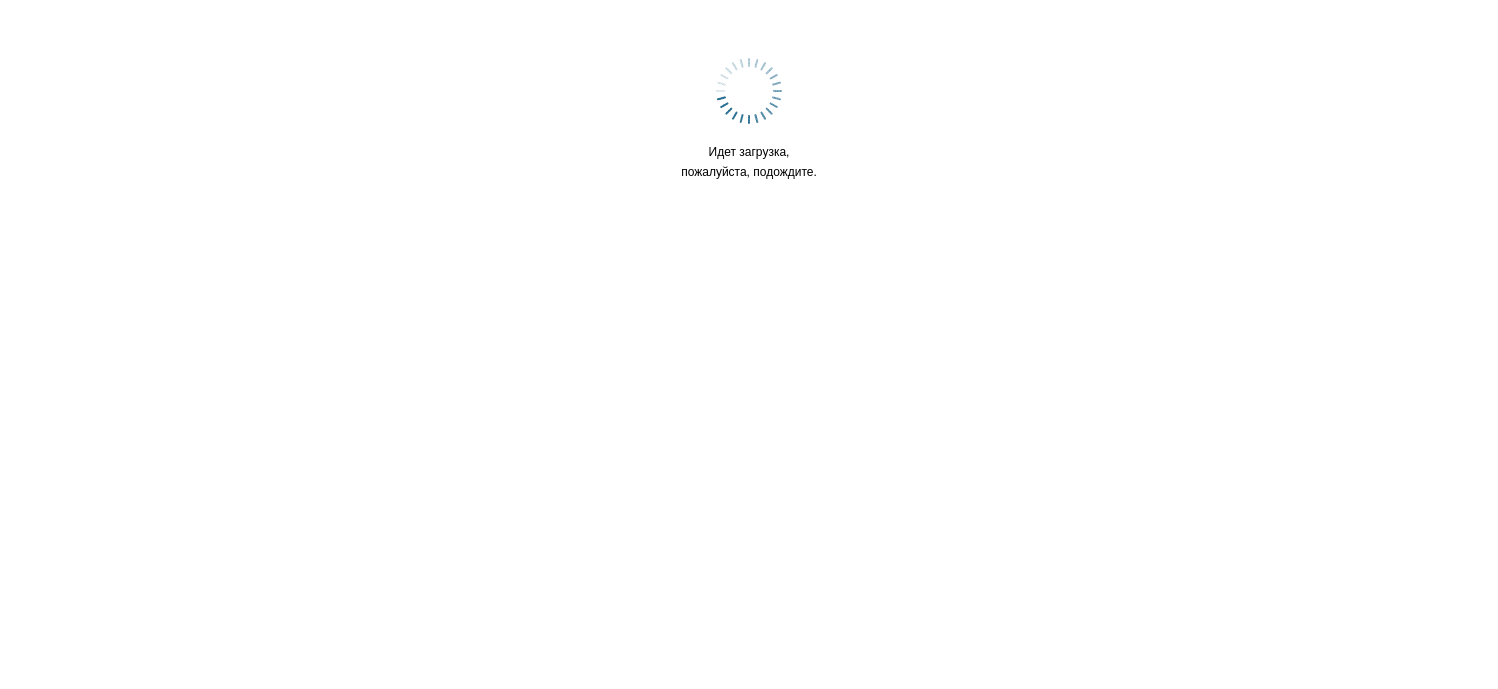 scroll, scrollTop: 0, scrollLeft: 0, axis: both 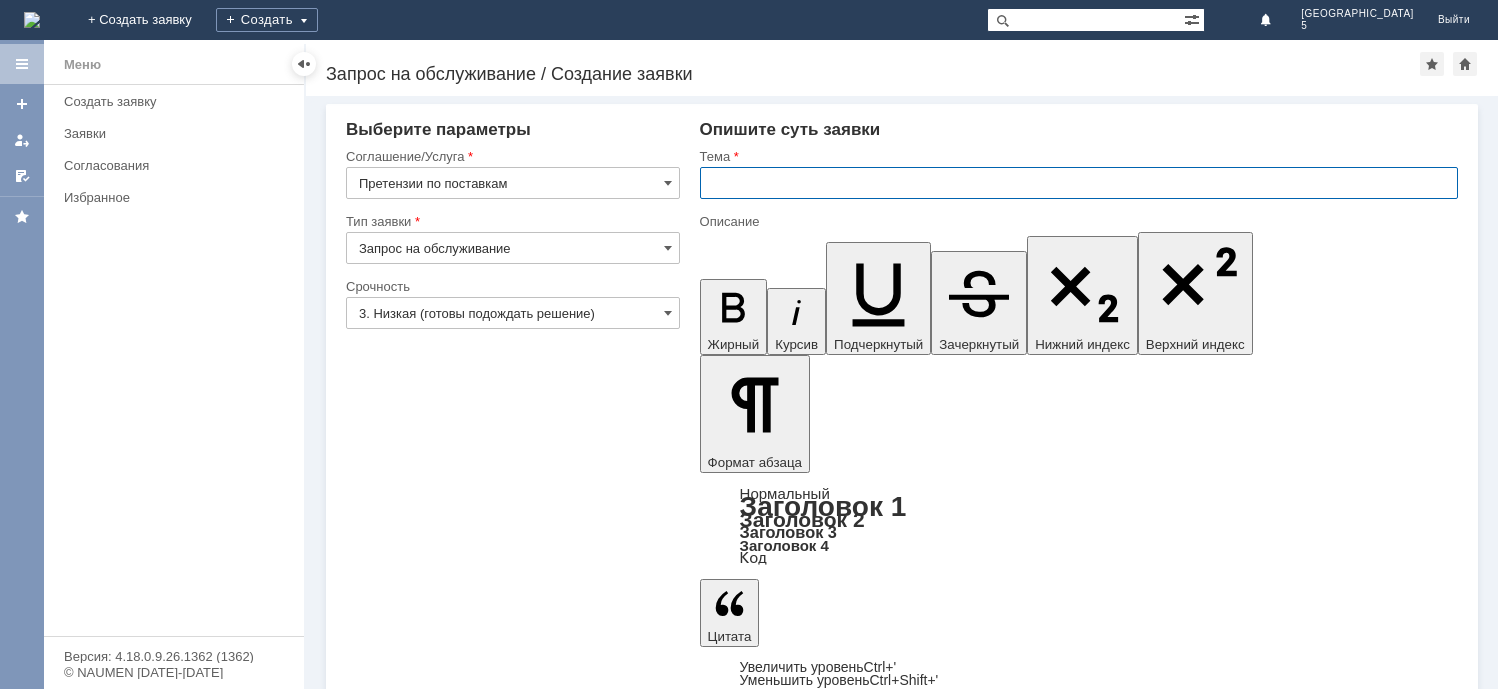 click at bounding box center [1079, 183] 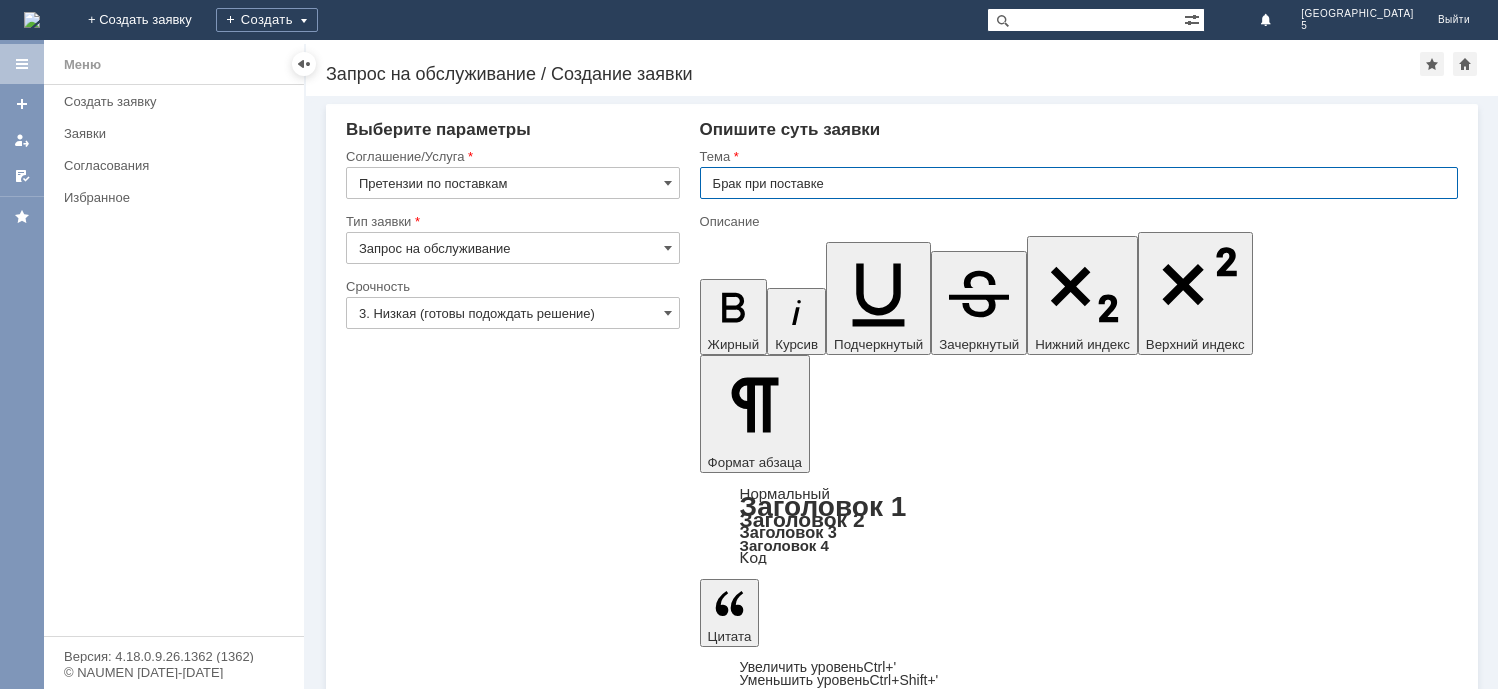 type on "Брак при поставке" 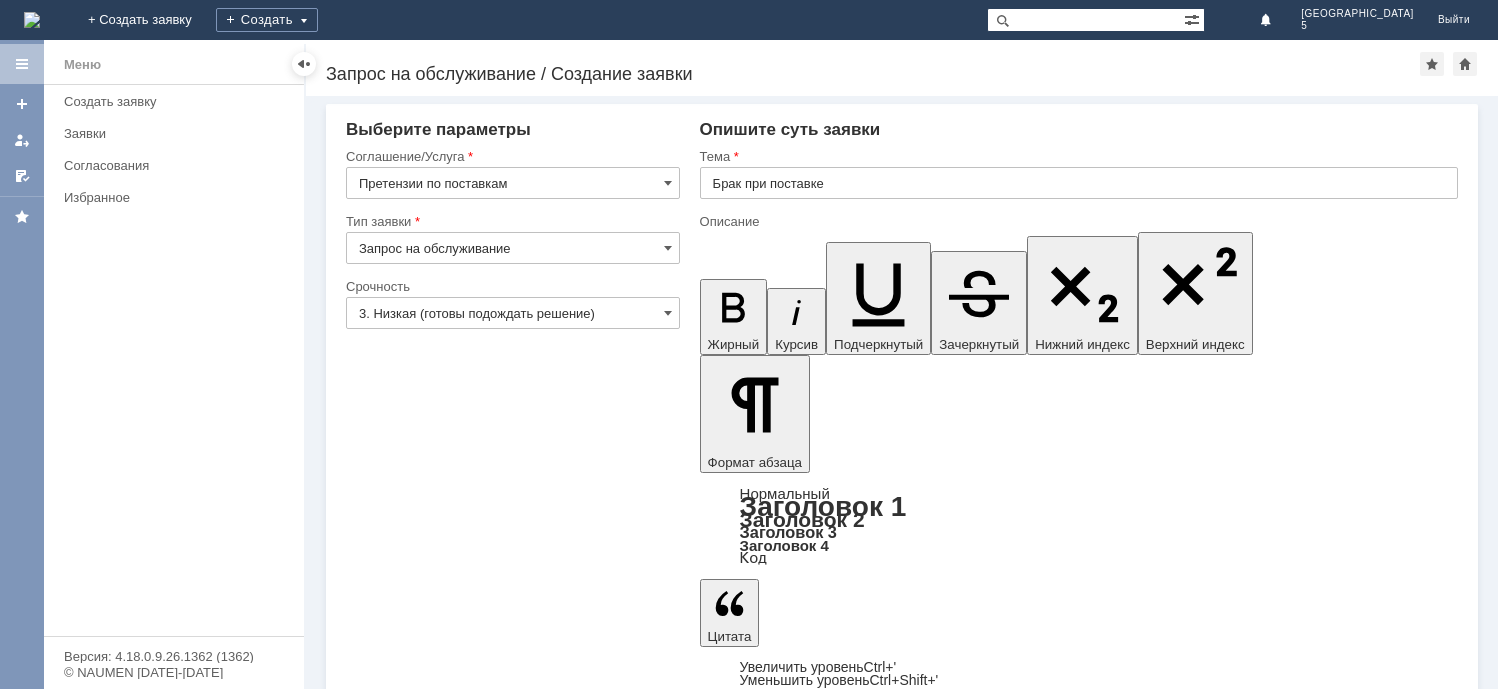click at bounding box center [1079, 206] 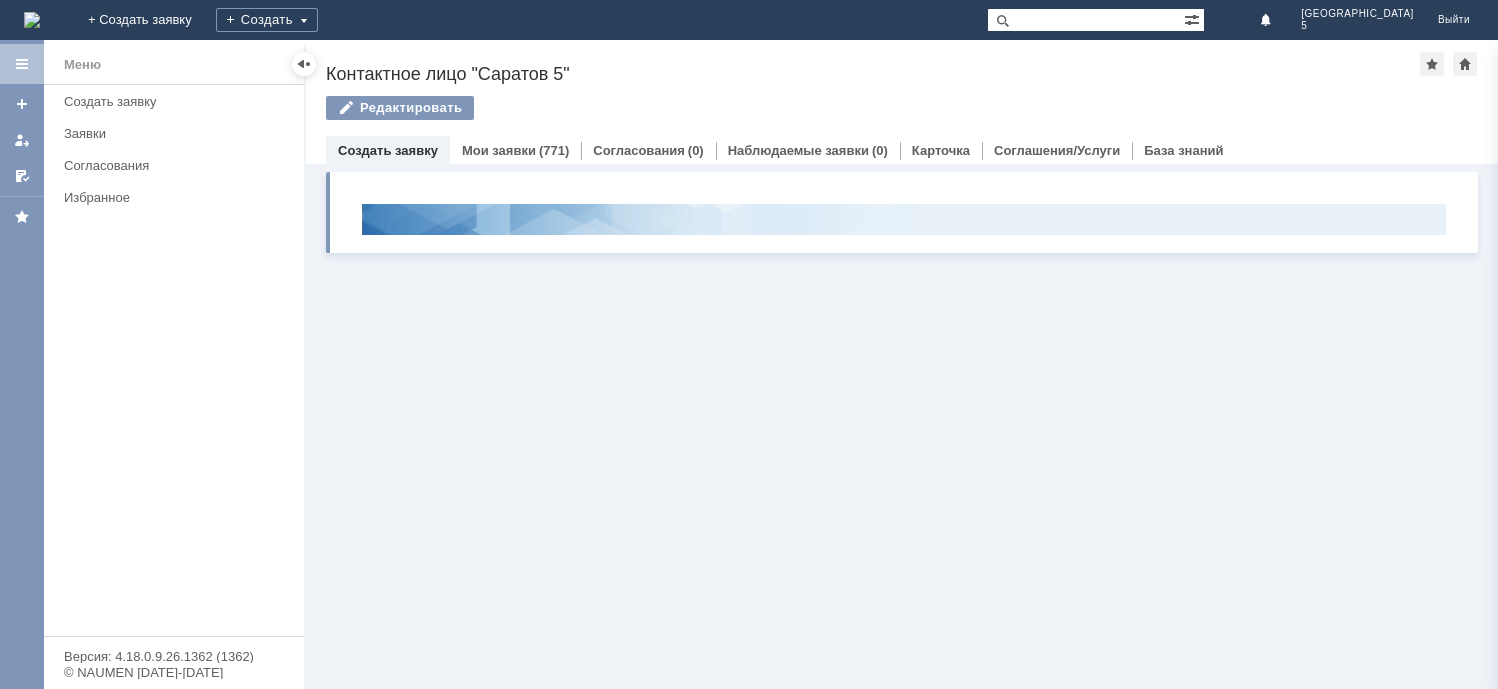 scroll, scrollTop: 0, scrollLeft: 0, axis: both 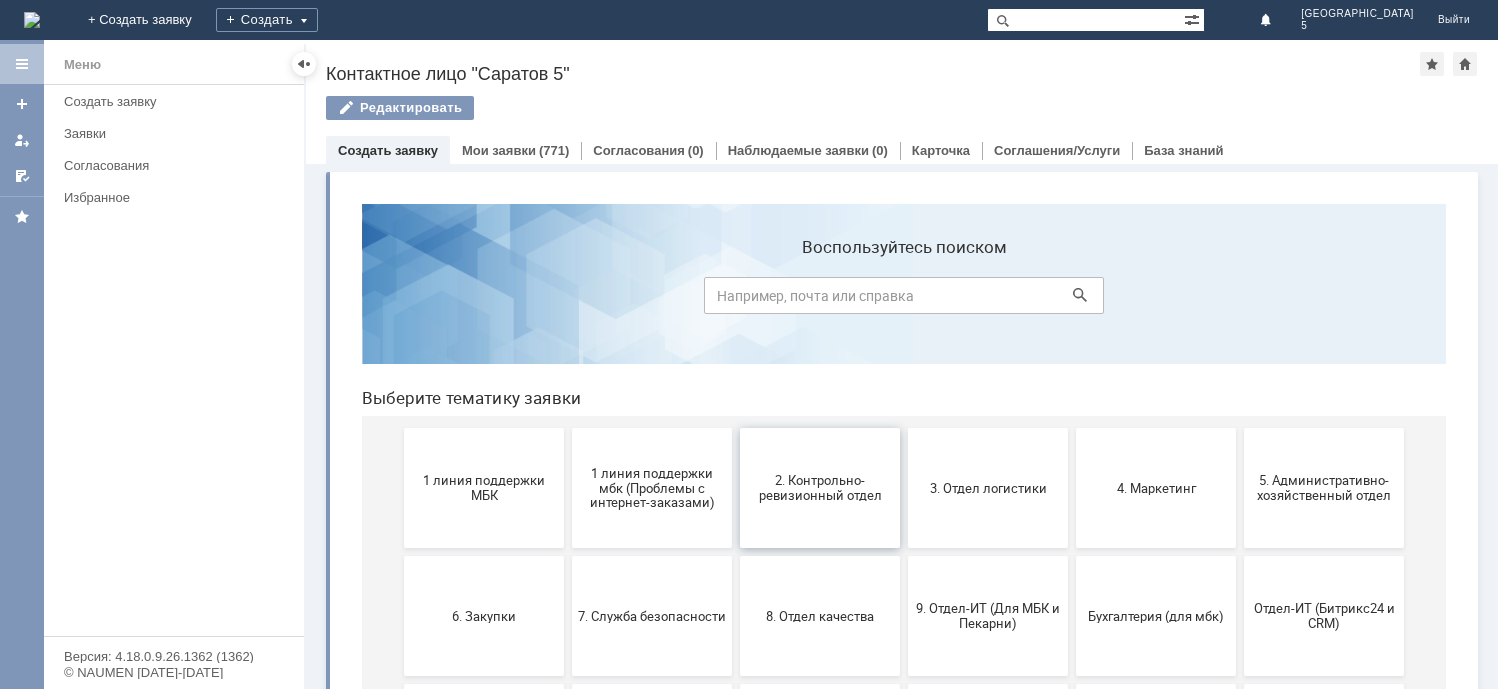 click on "2. Контрольно-ревизионный отдел" at bounding box center (820, 488) 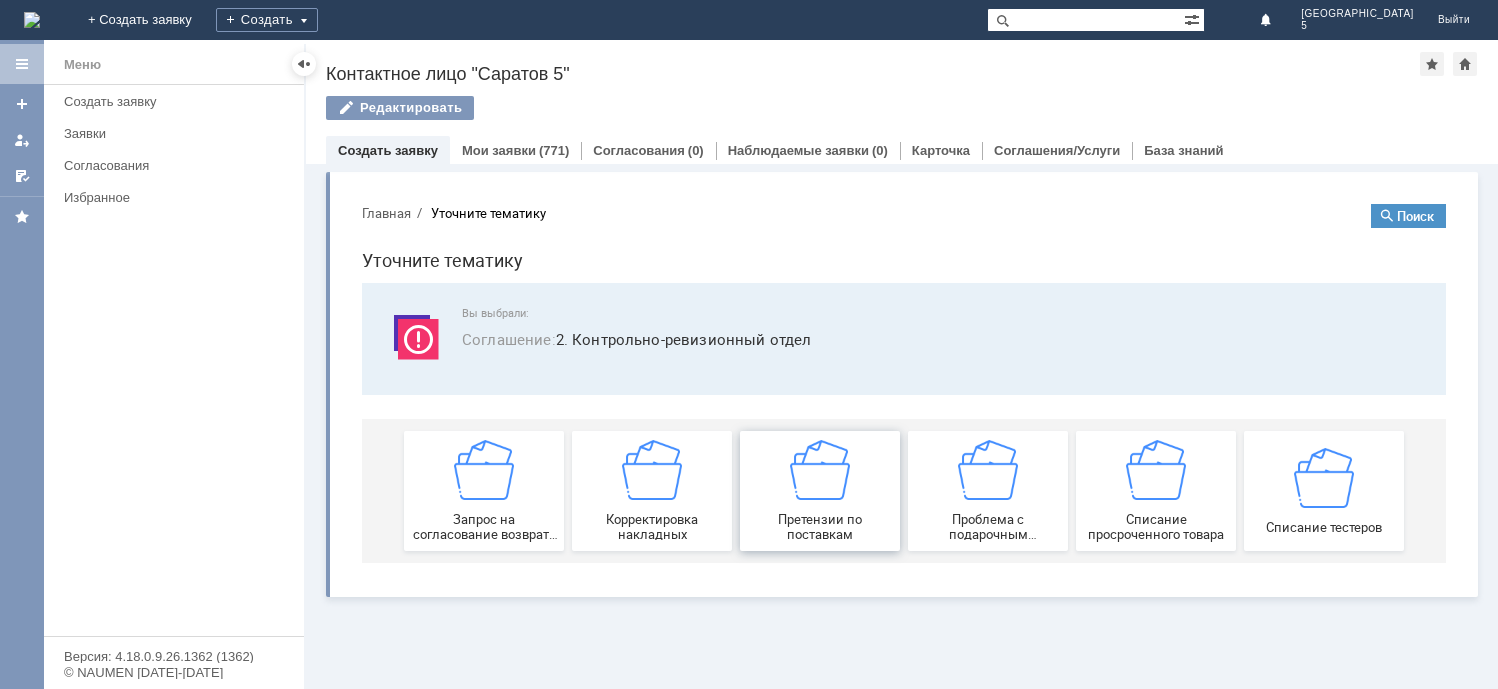click on "Претензии по поставкам" at bounding box center (820, 491) 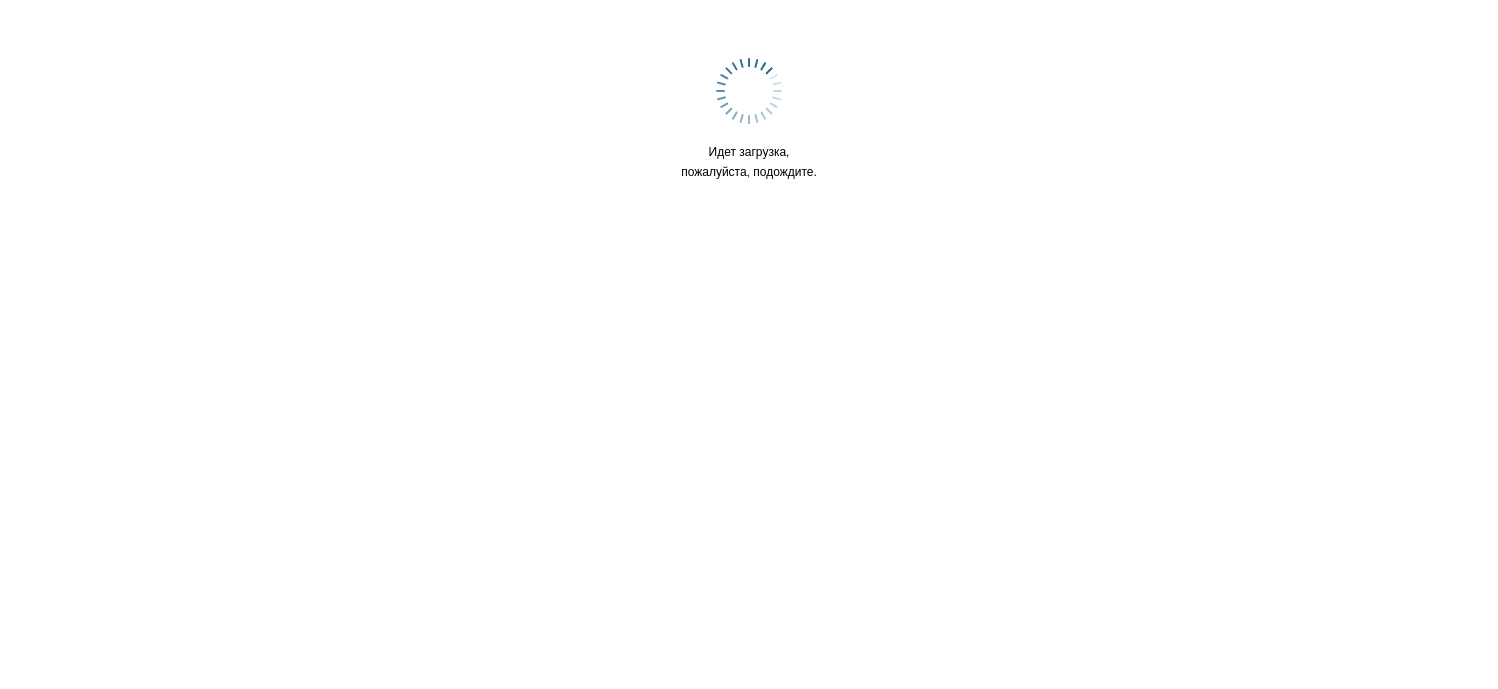 scroll, scrollTop: 0, scrollLeft: 0, axis: both 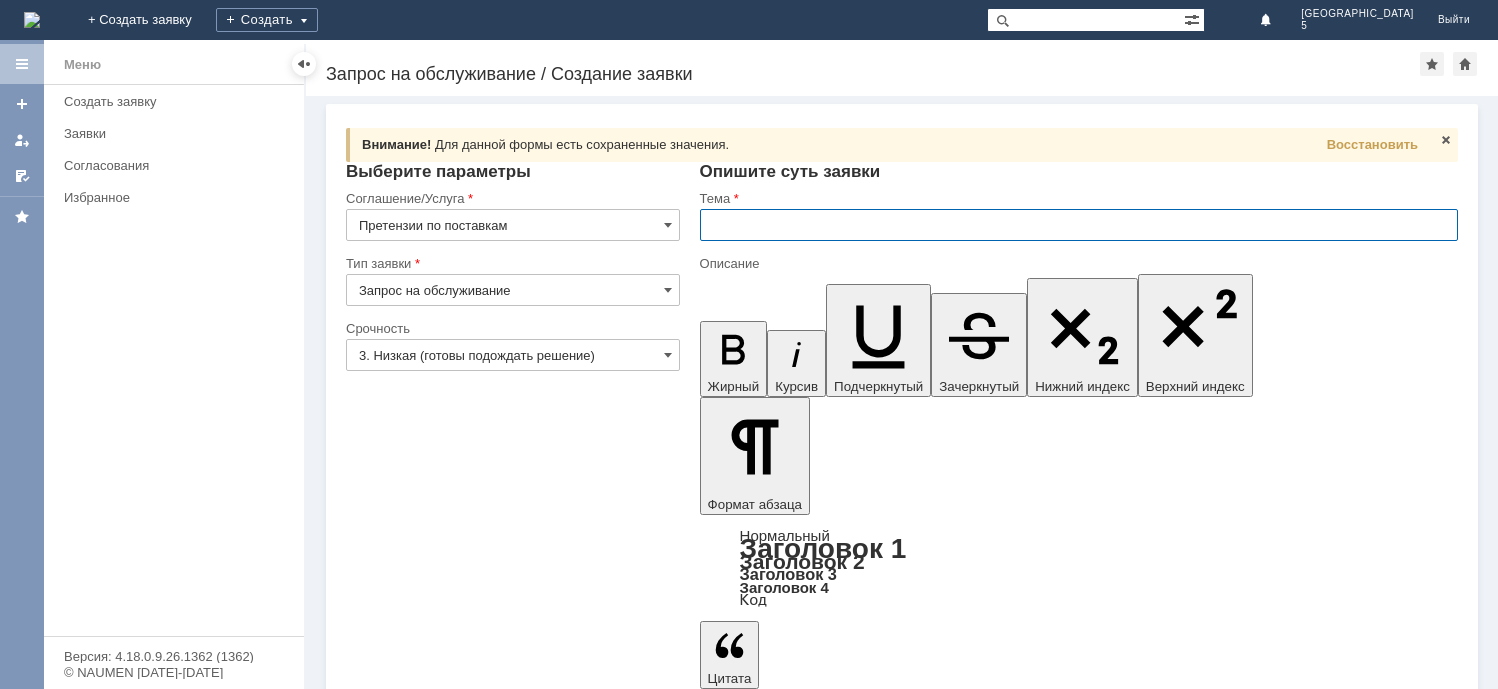 type on "В" 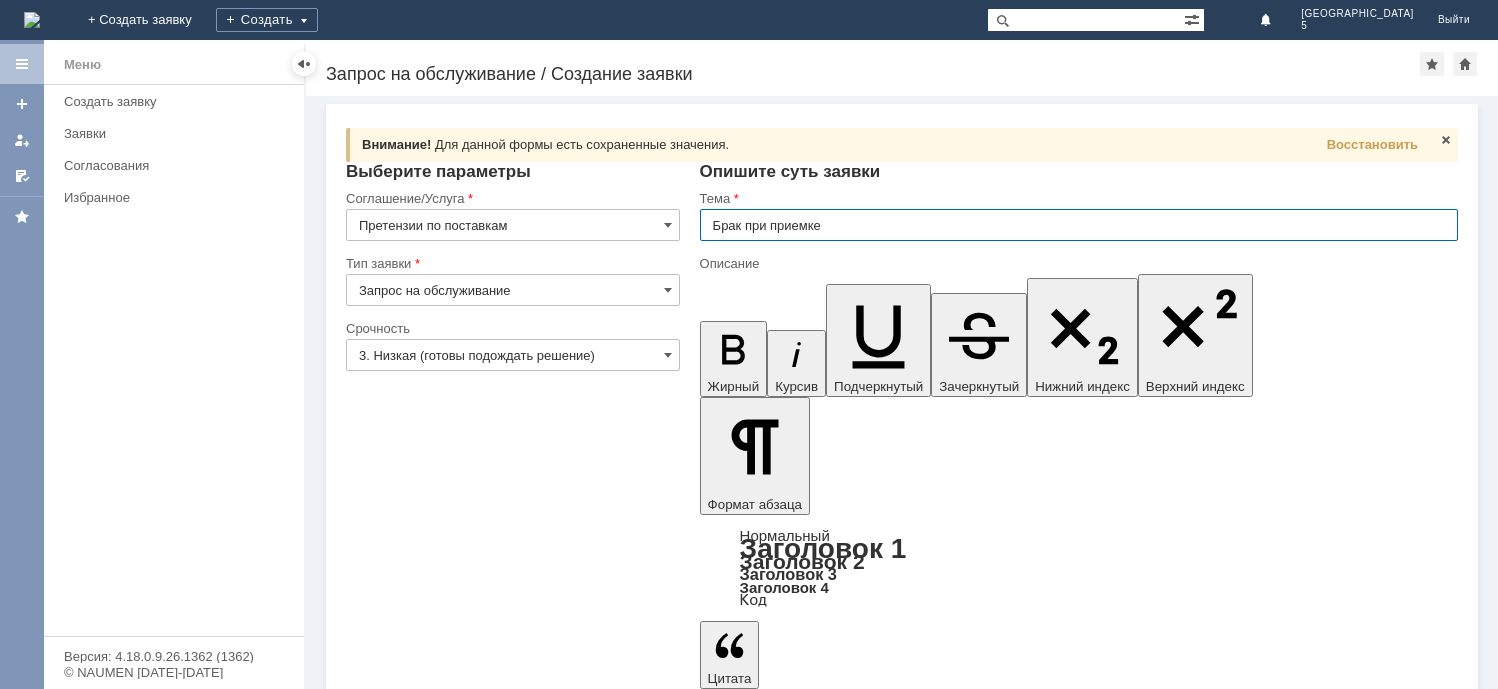 type on "Брак при приемке" 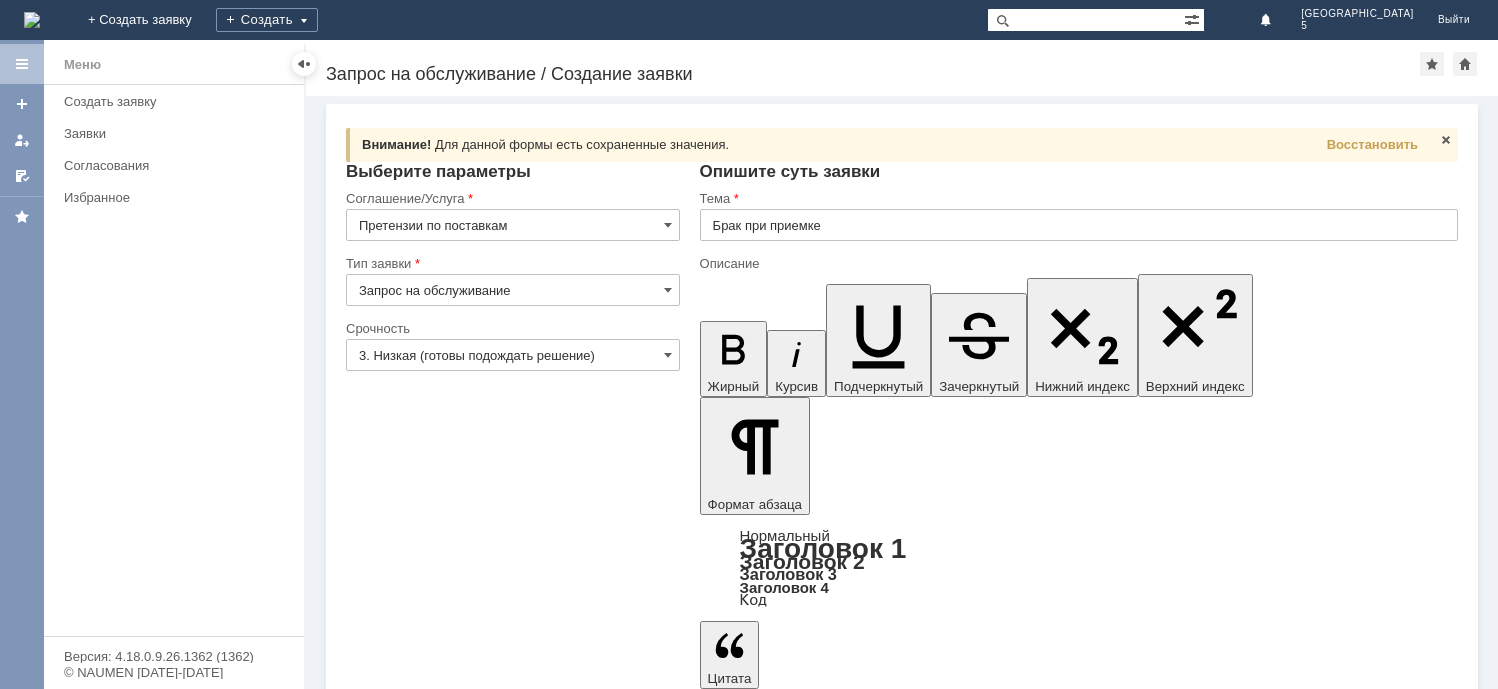 click at bounding box center [862, 5202] 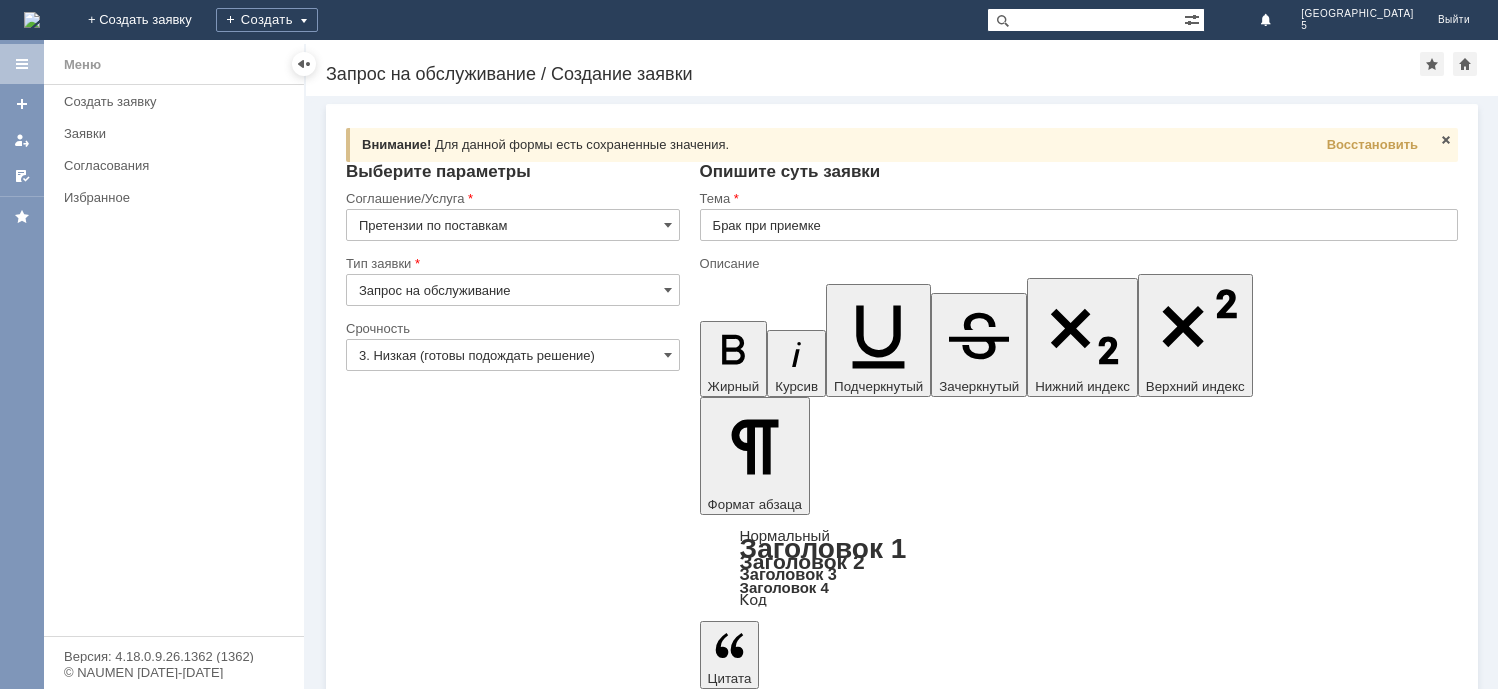 type 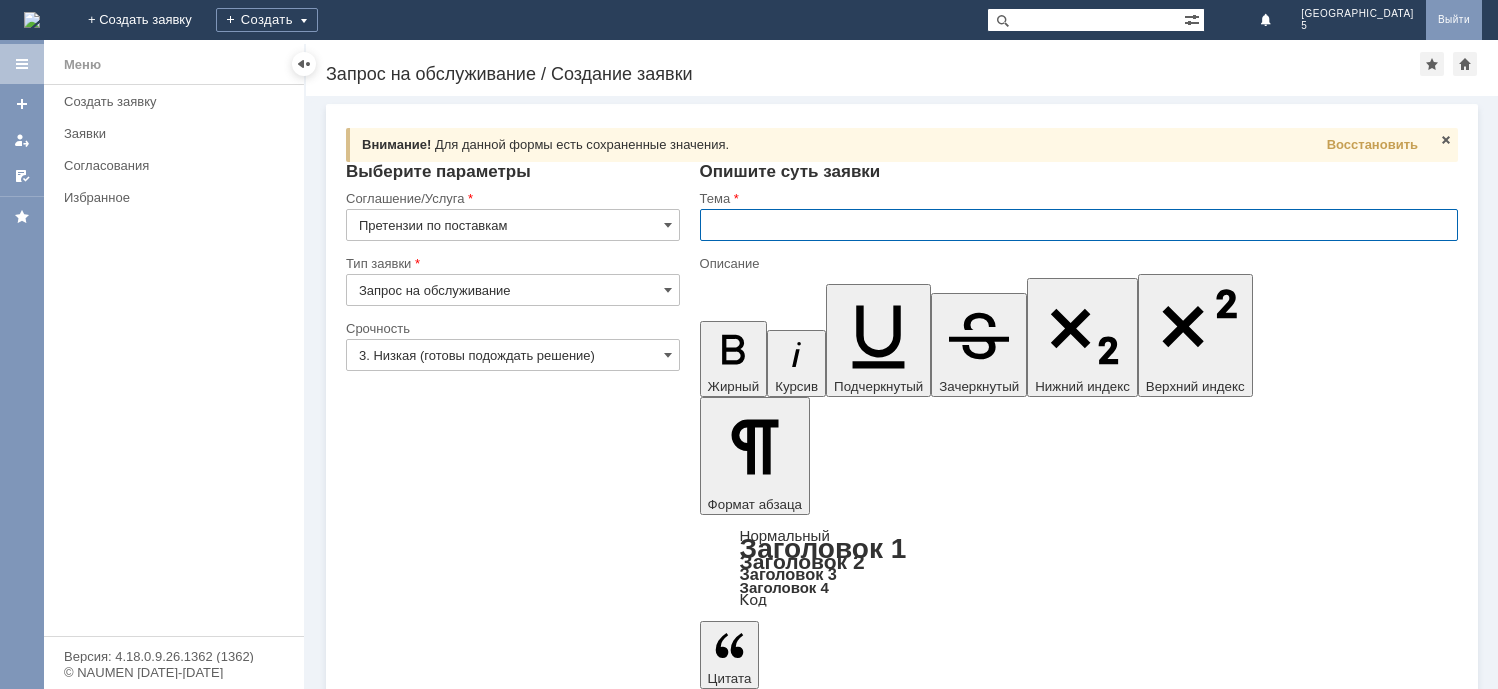 type 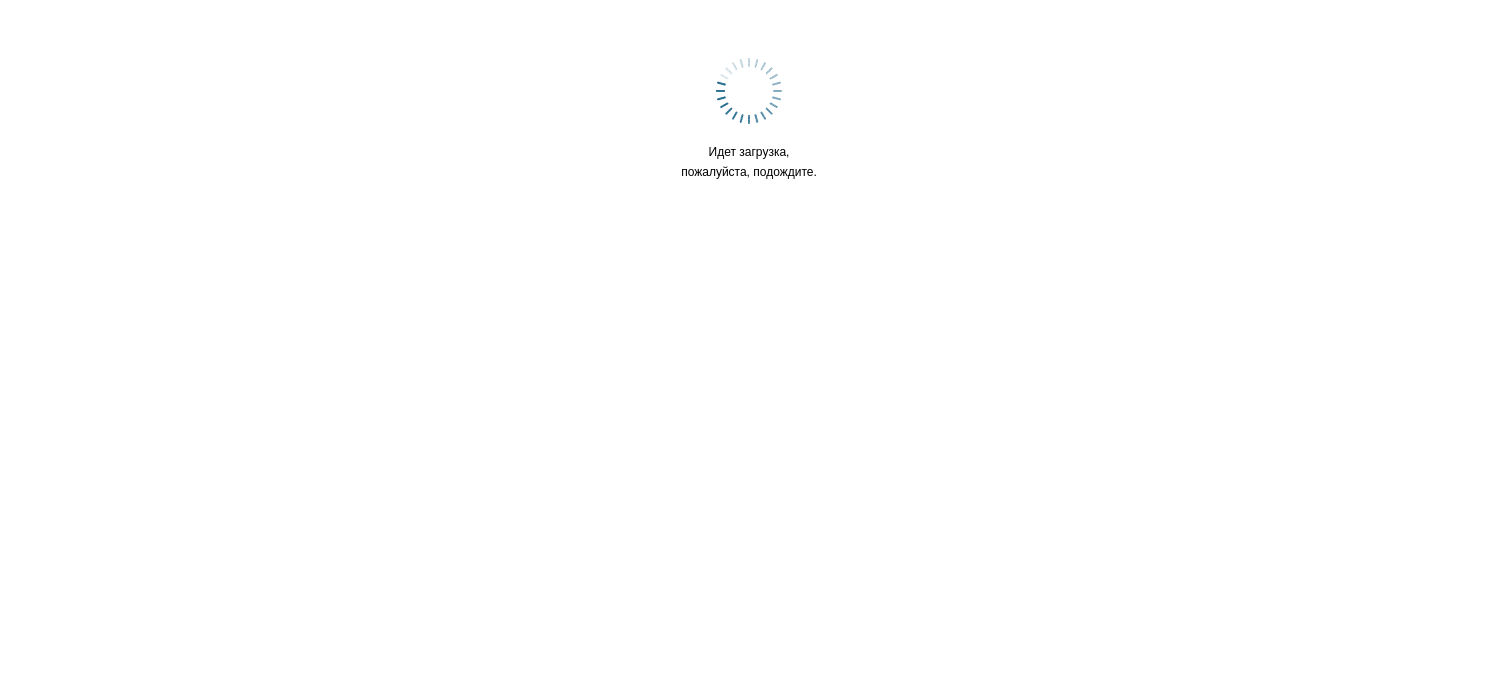 scroll, scrollTop: 0, scrollLeft: 0, axis: both 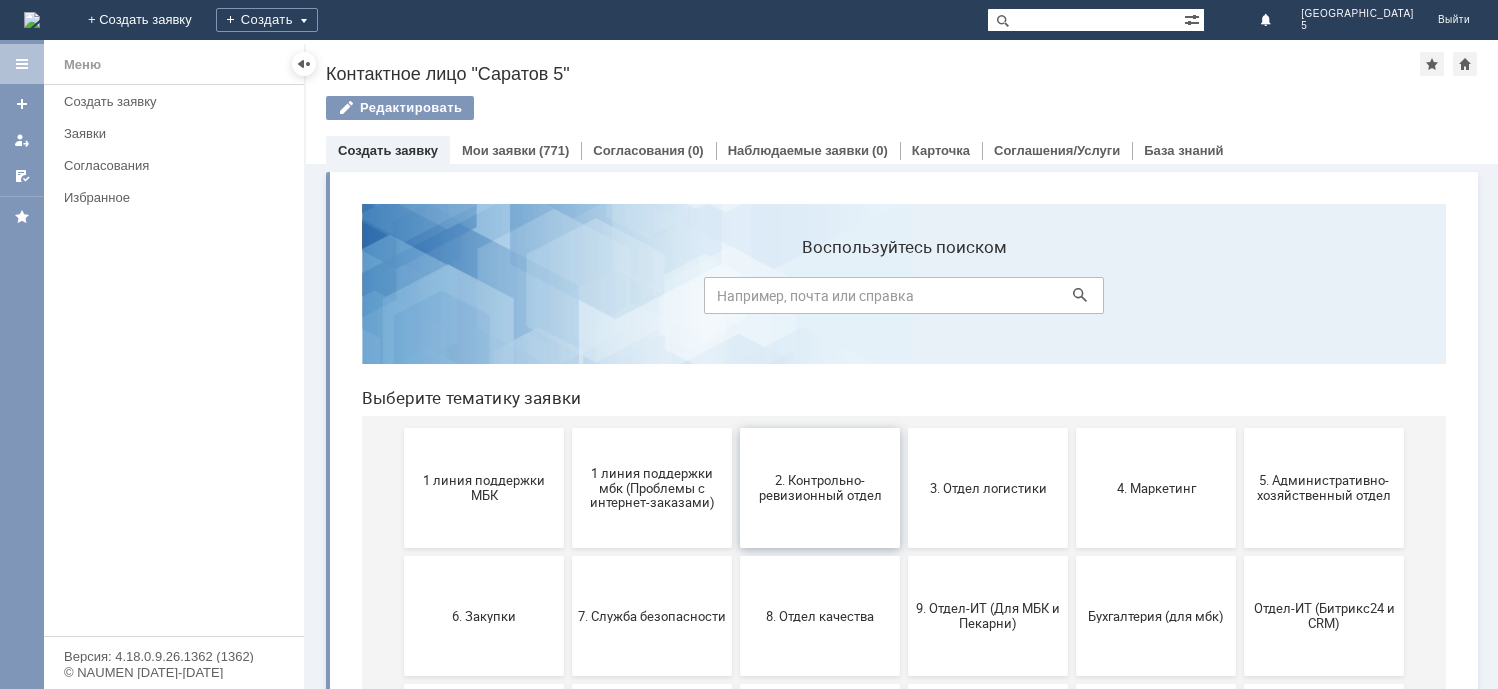 click on "2. Контрольно-ревизионный отдел" at bounding box center [820, 488] 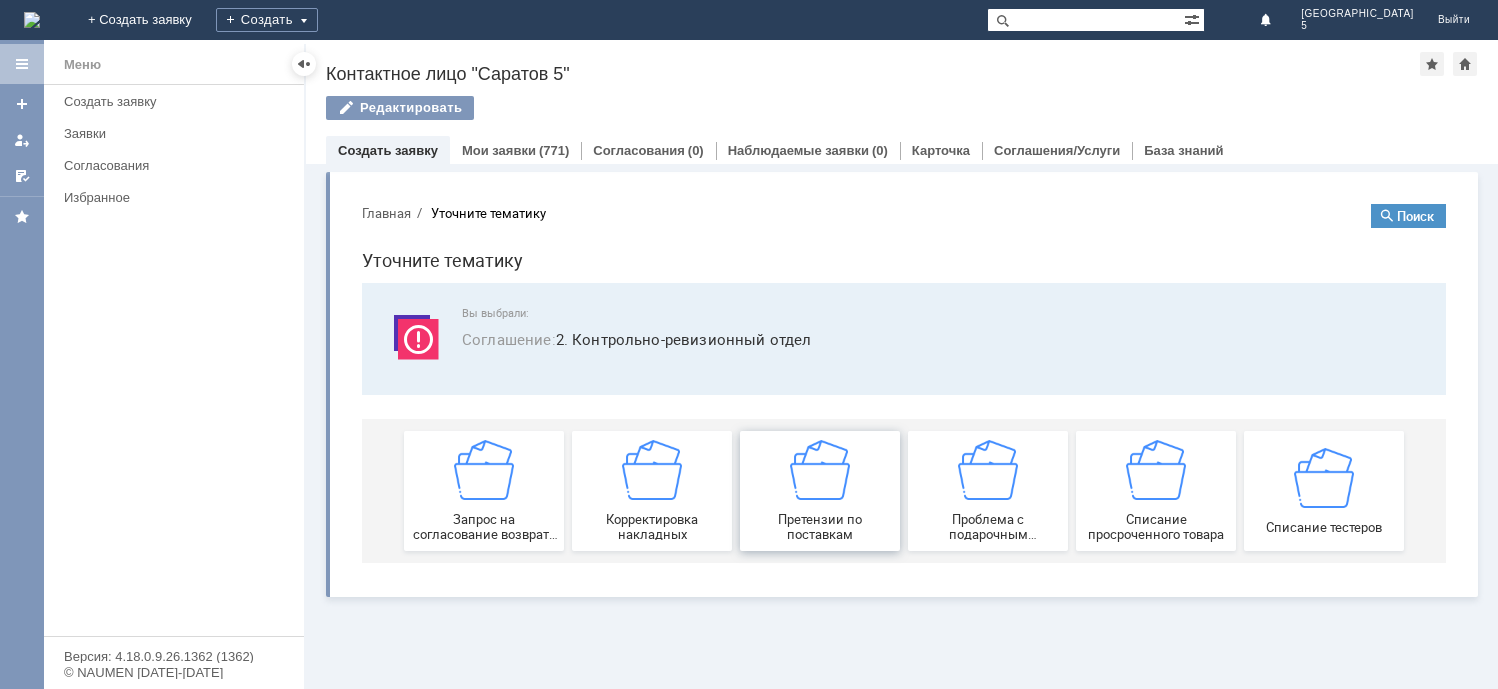 click on "Претензии по поставкам" at bounding box center [820, 491] 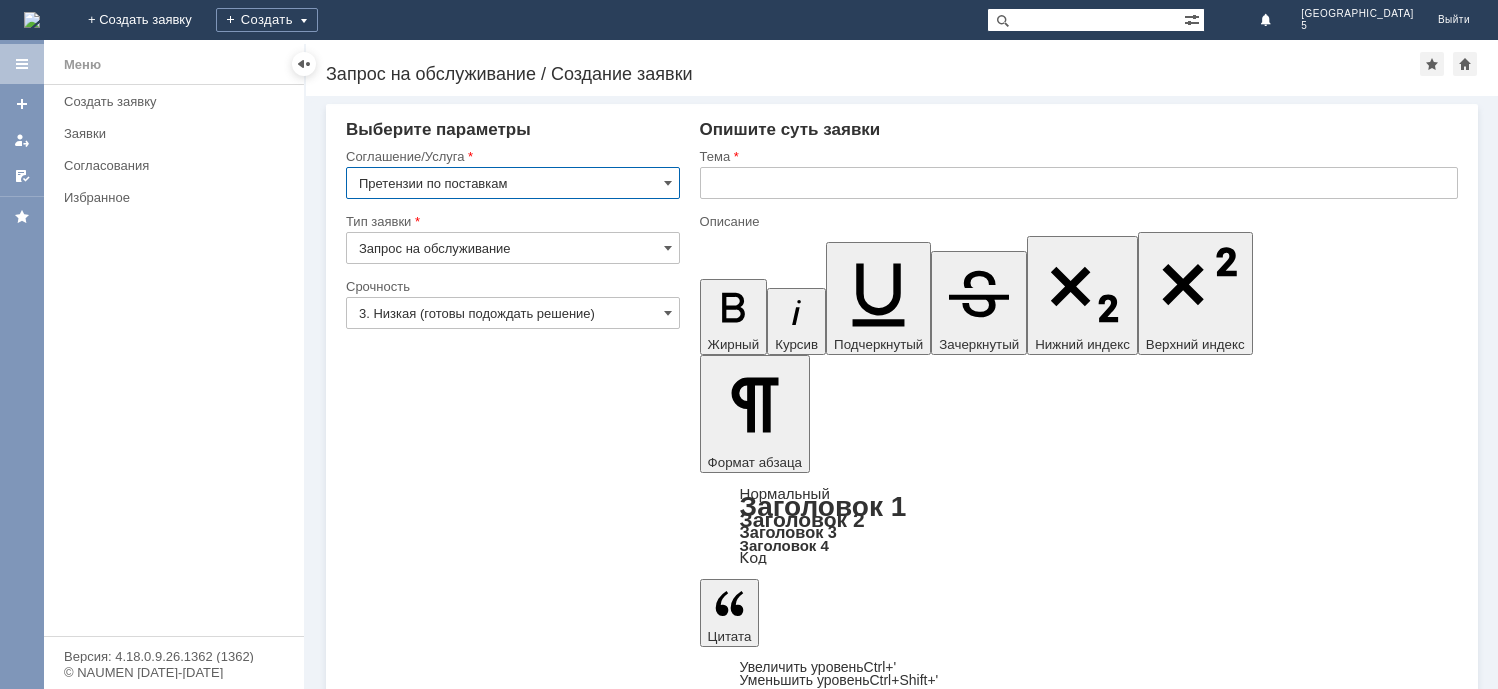 scroll, scrollTop: 0, scrollLeft: 0, axis: both 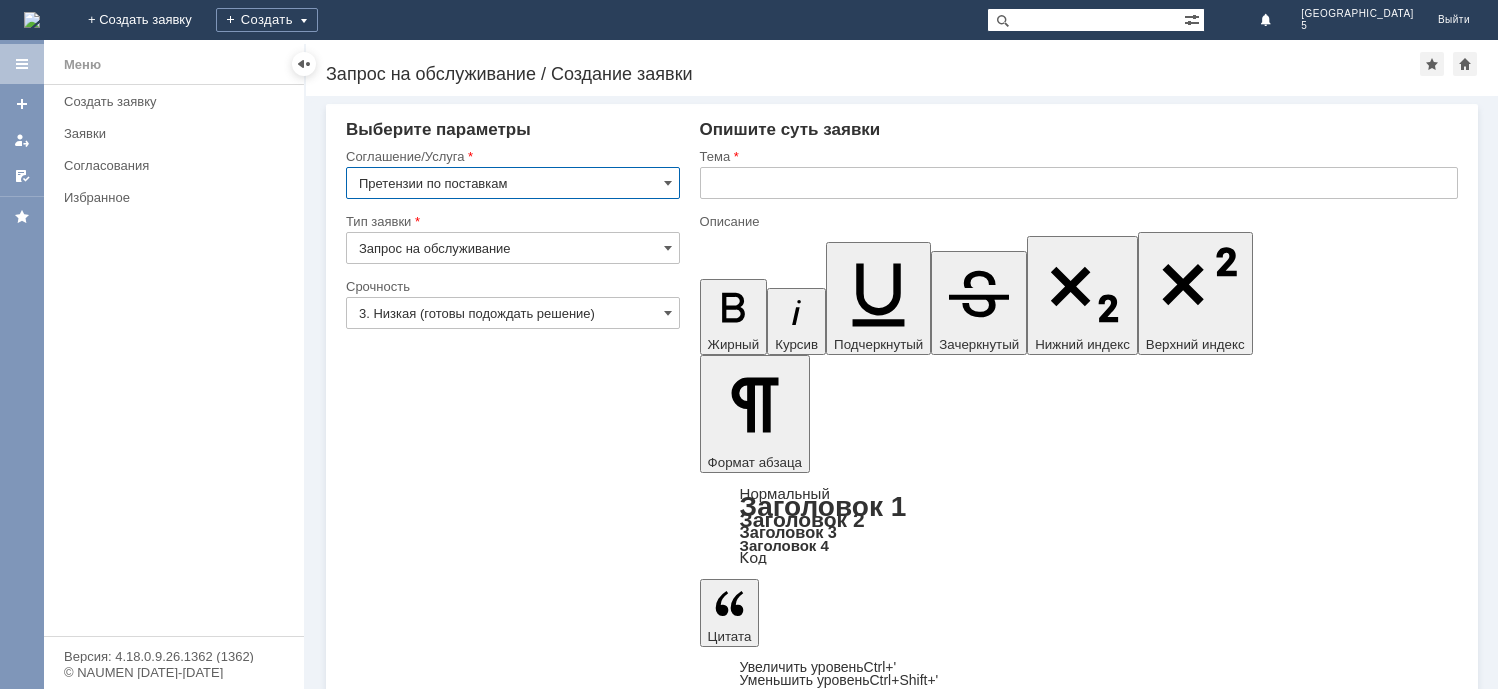 click at bounding box center [1079, 183] 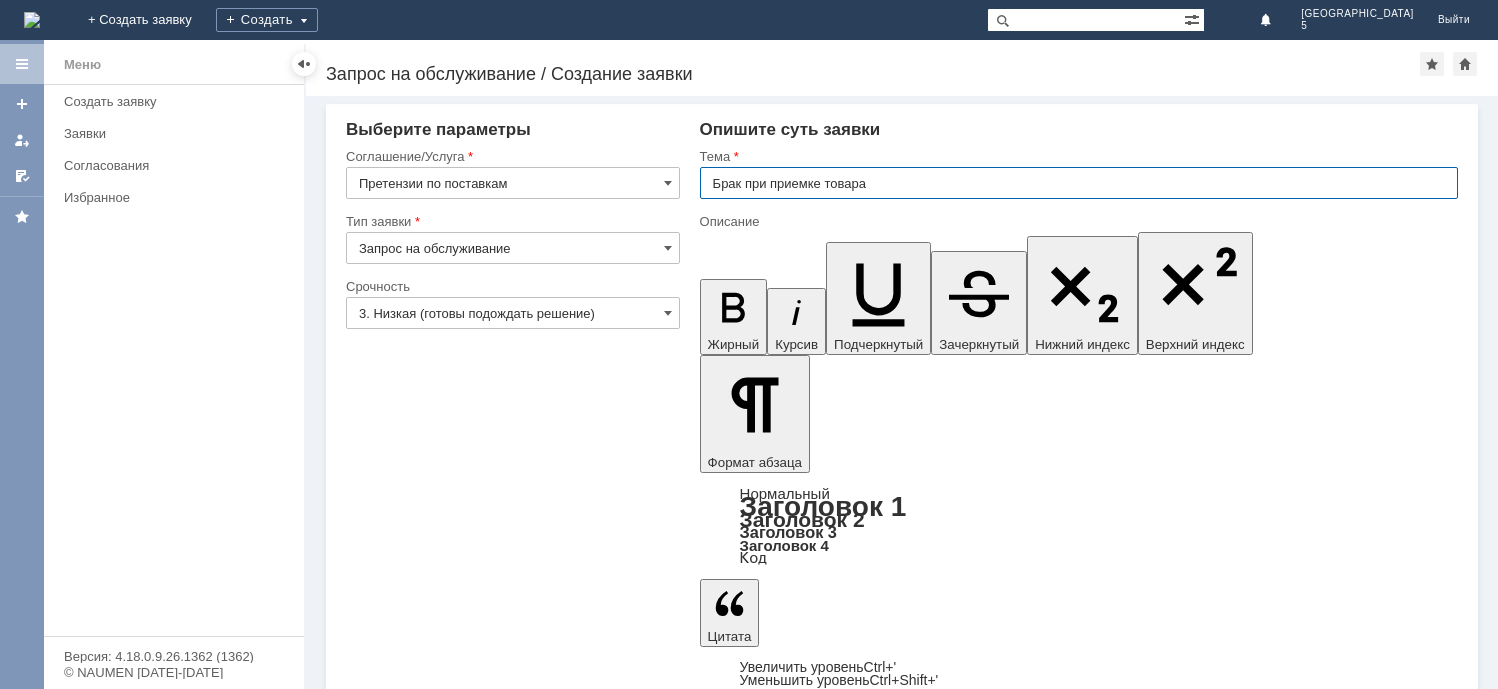 type on "Брак при приемке товара" 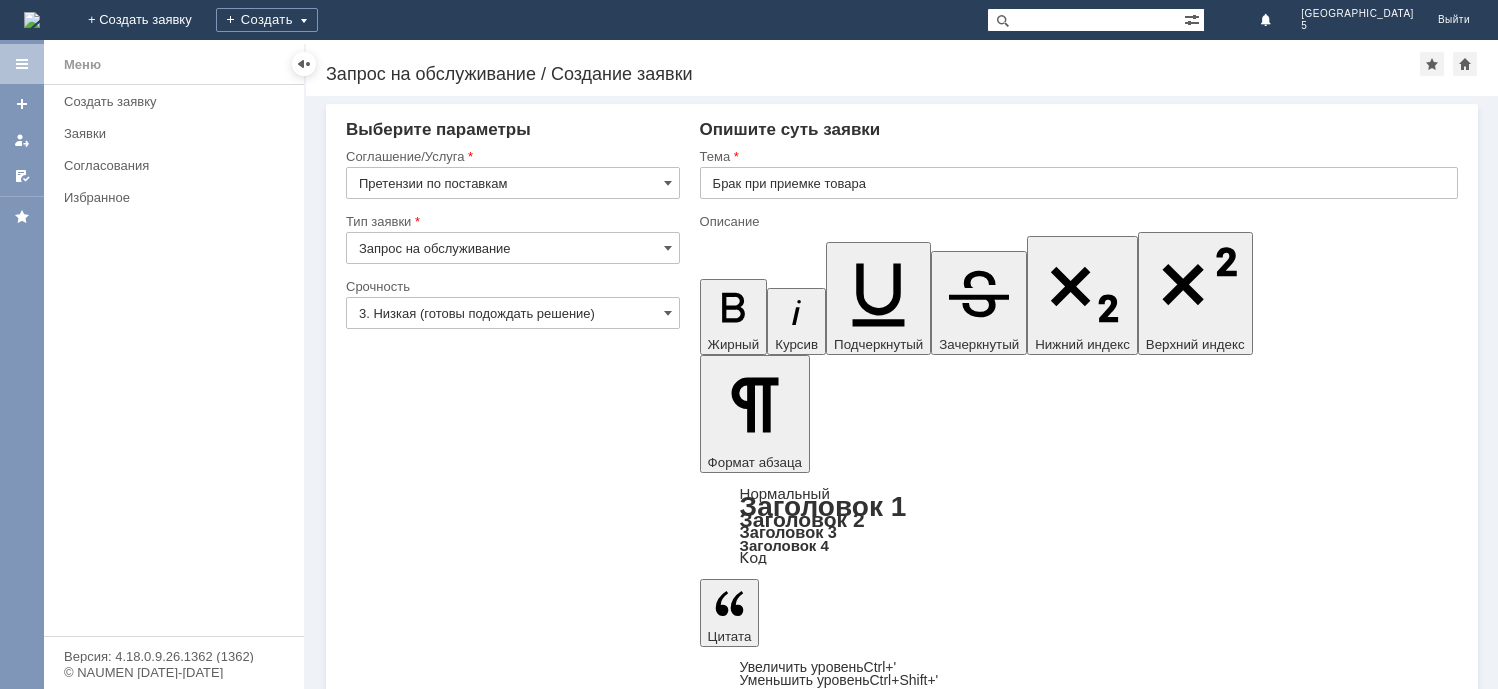 type 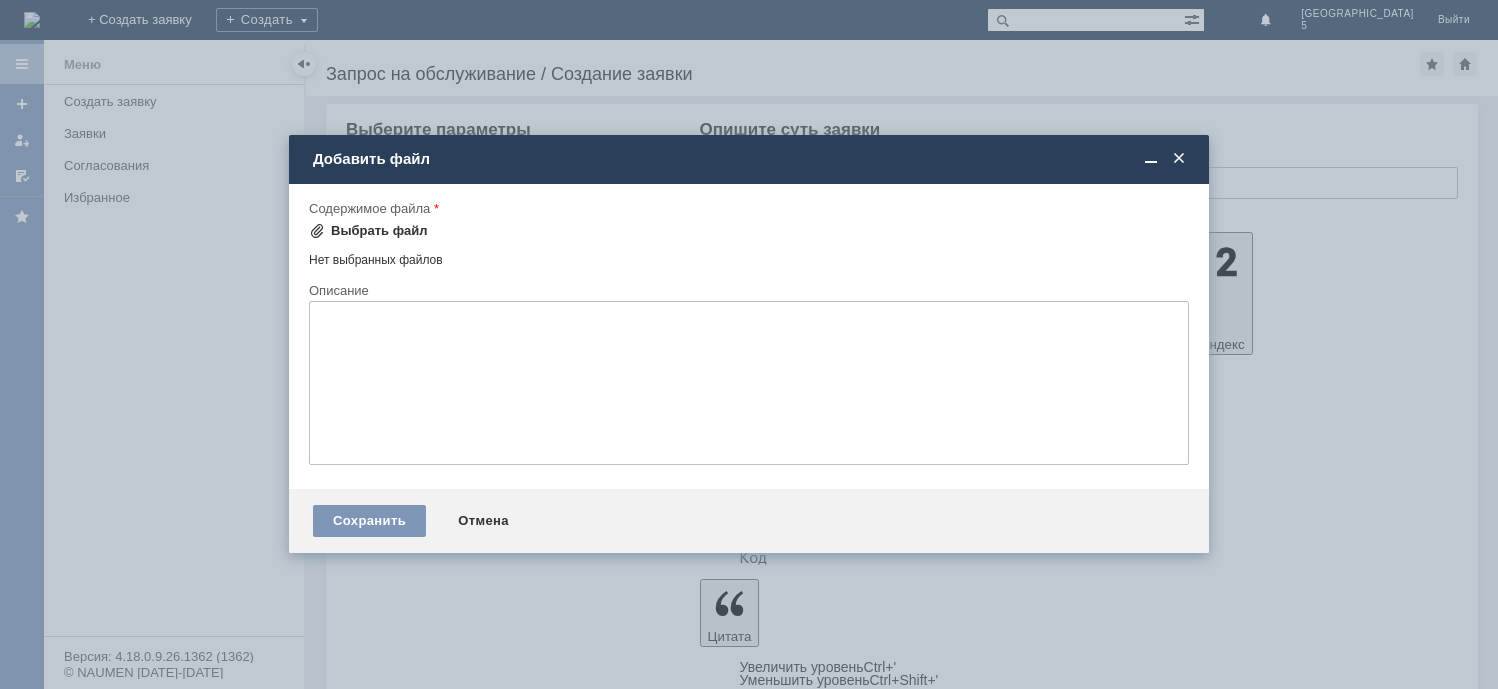click on "Выбрать файл" at bounding box center (379, 231) 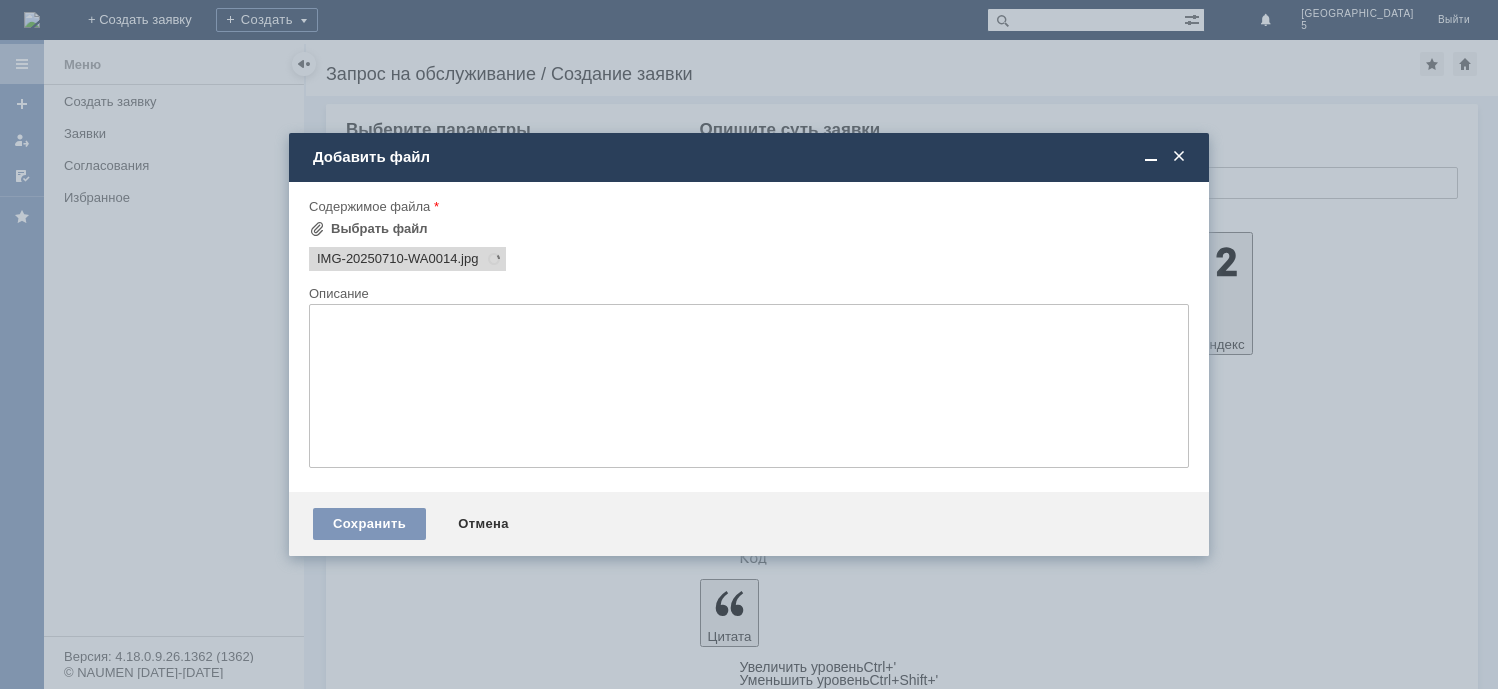 scroll, scrollTop: 0, scrollLeft: 0, axis: both 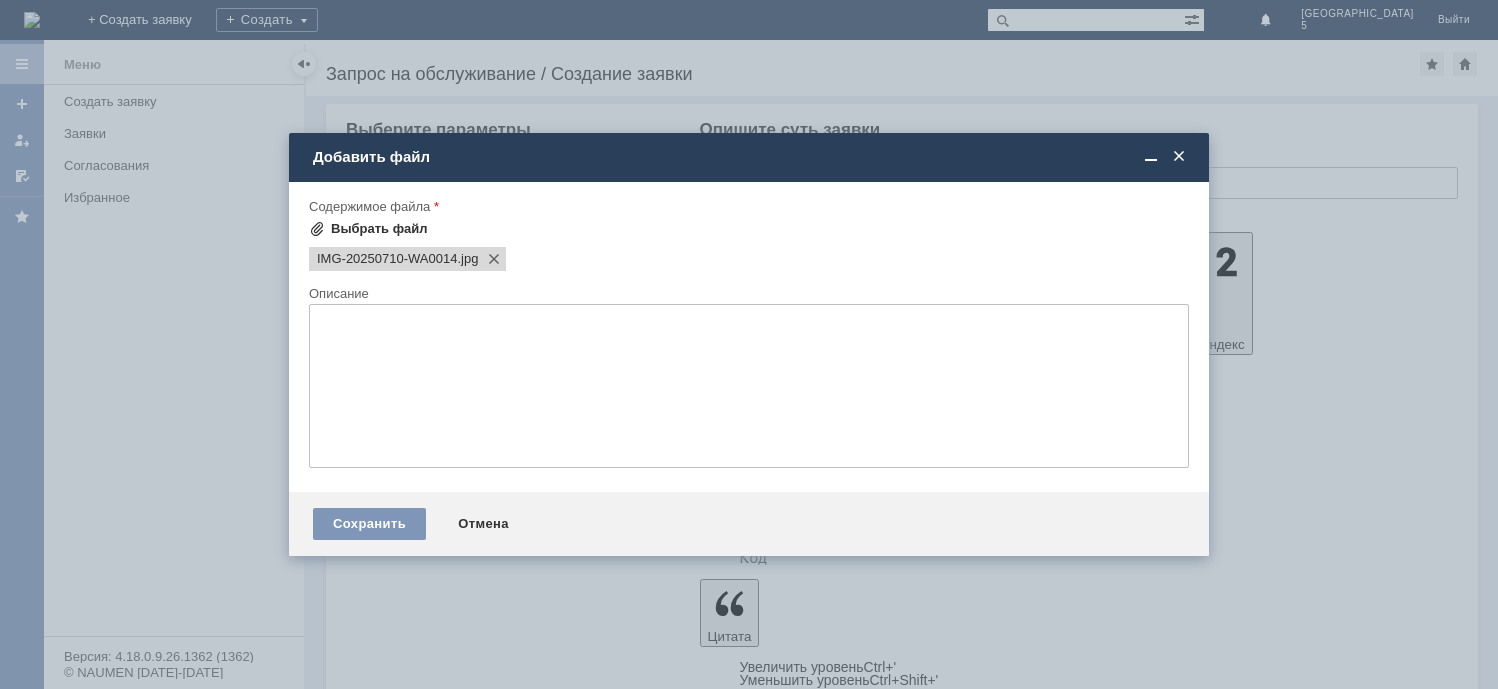 click on "Выбрать файл" at bounding box center (379, 229) 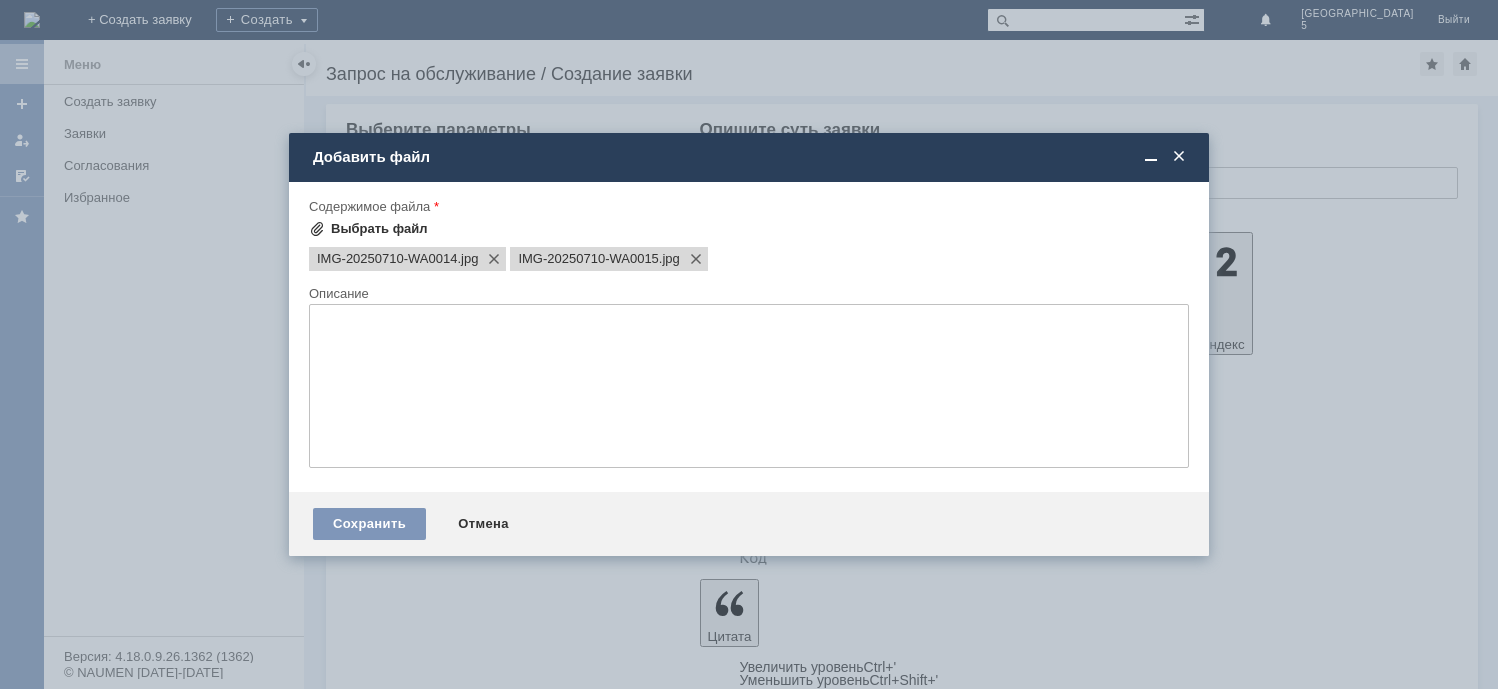 scroll, scrollTop: 0, scrollLeft: 0, axis: both 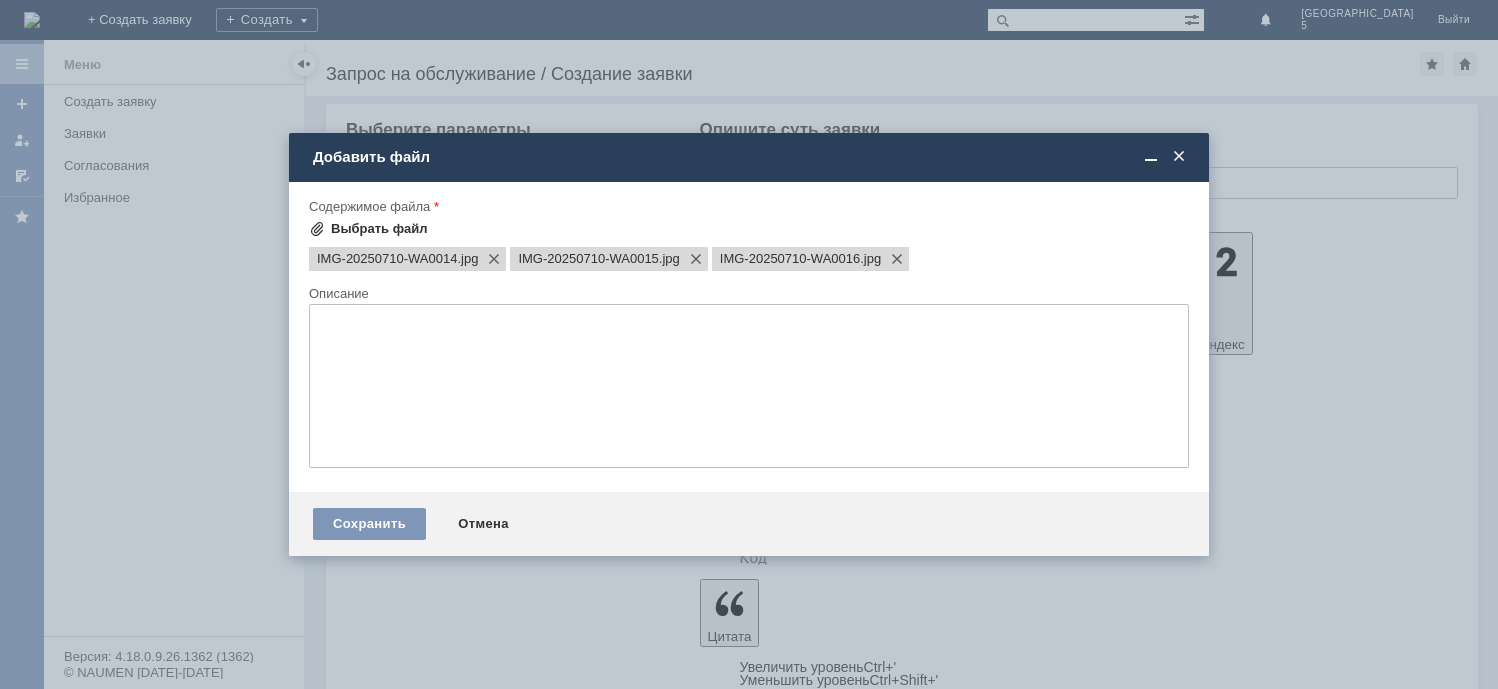 click on "Выбрать файл" at bounding box center [379, 229] 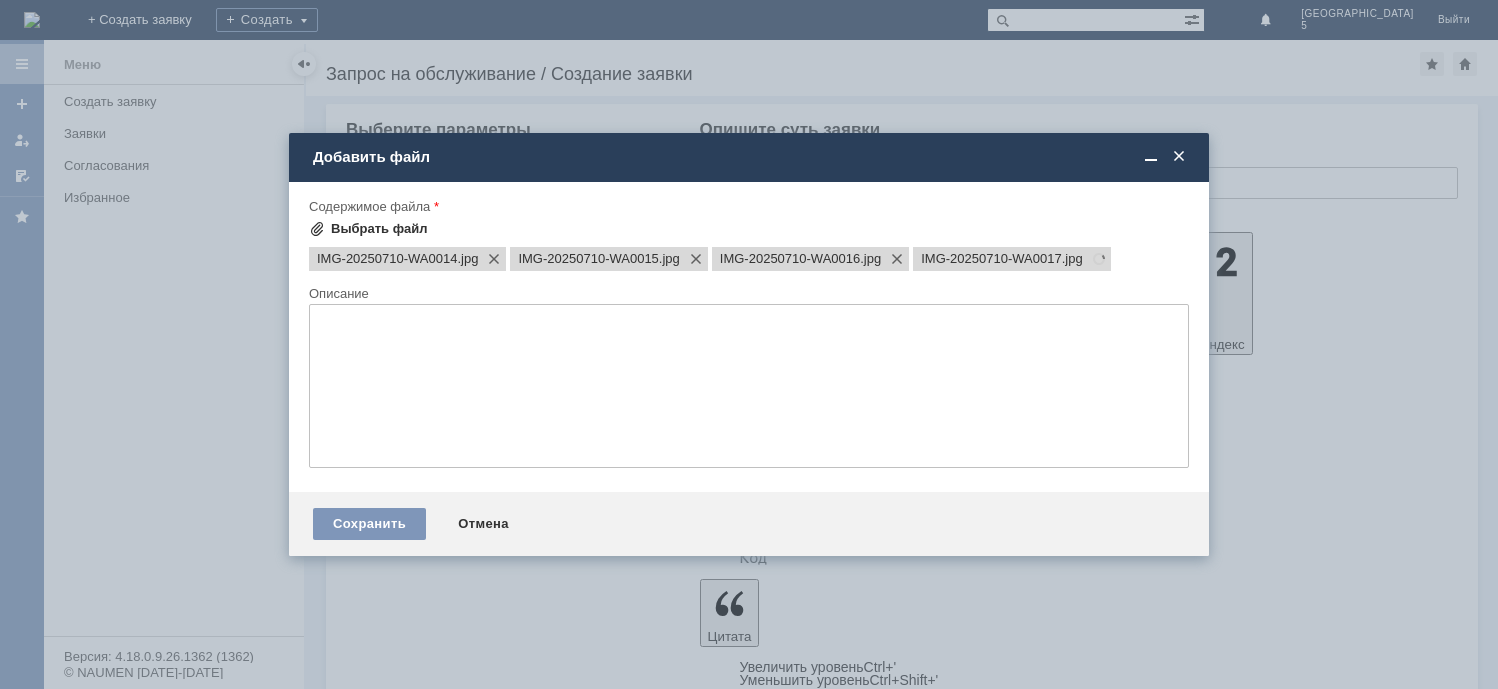 scroll, scrollTop: 0, scrollLeft: 0, axis: both 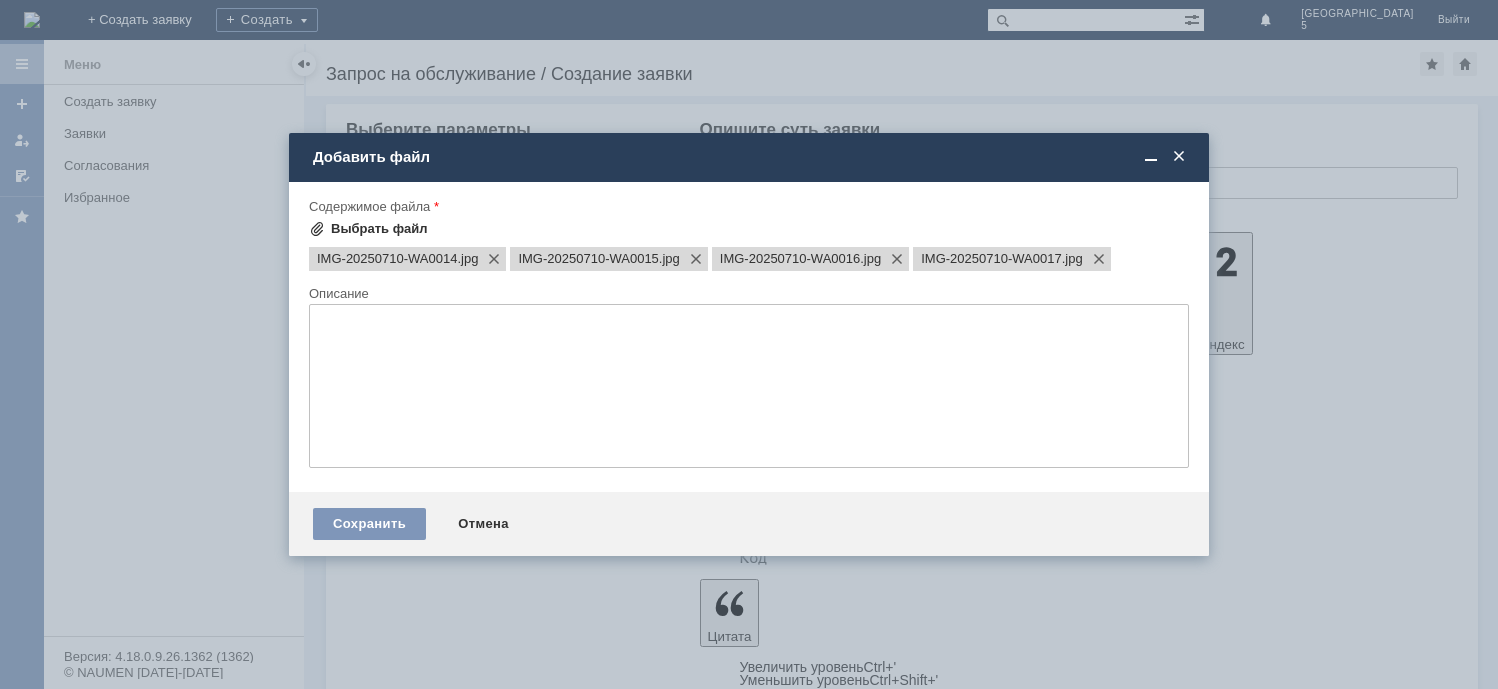 click on "Выбрать файл" at bounding box center [379, 229] 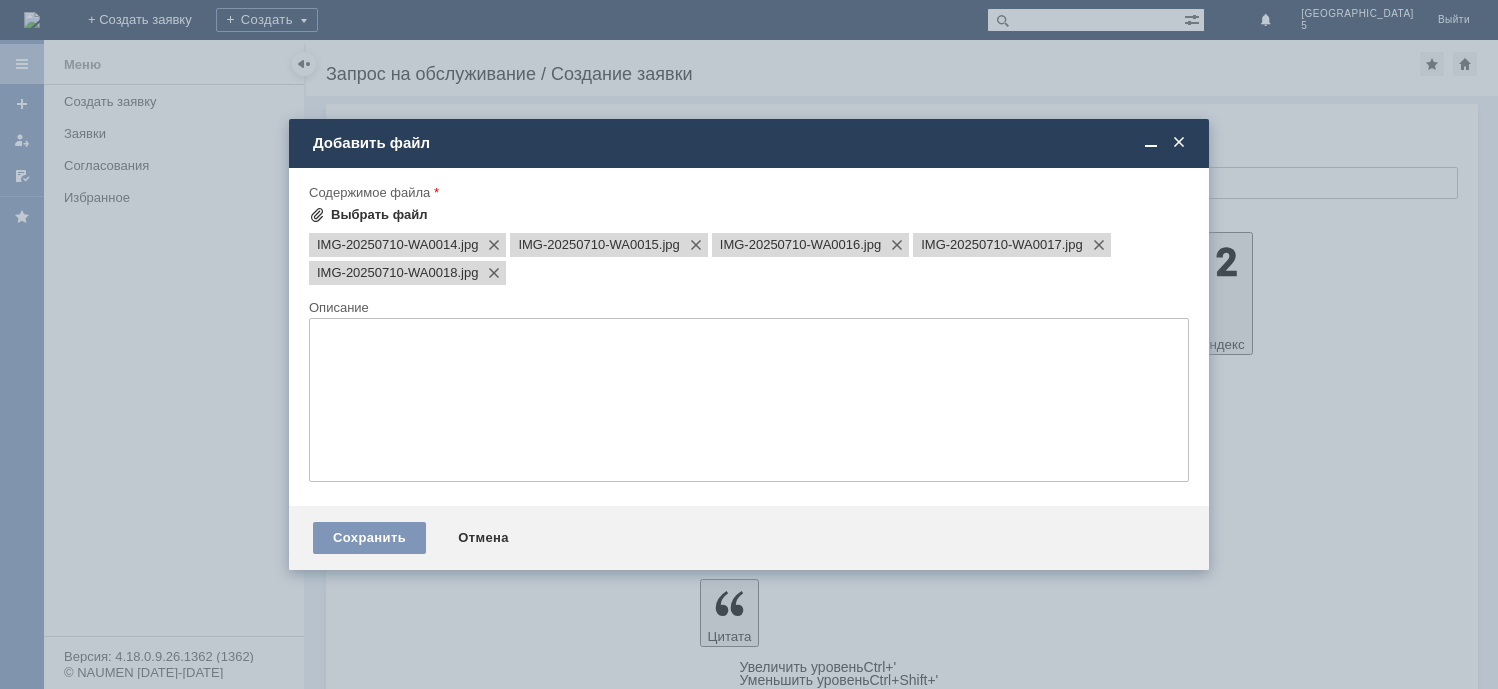 scroll, scrollTop: 0, scrollLeft: 0, axis: both 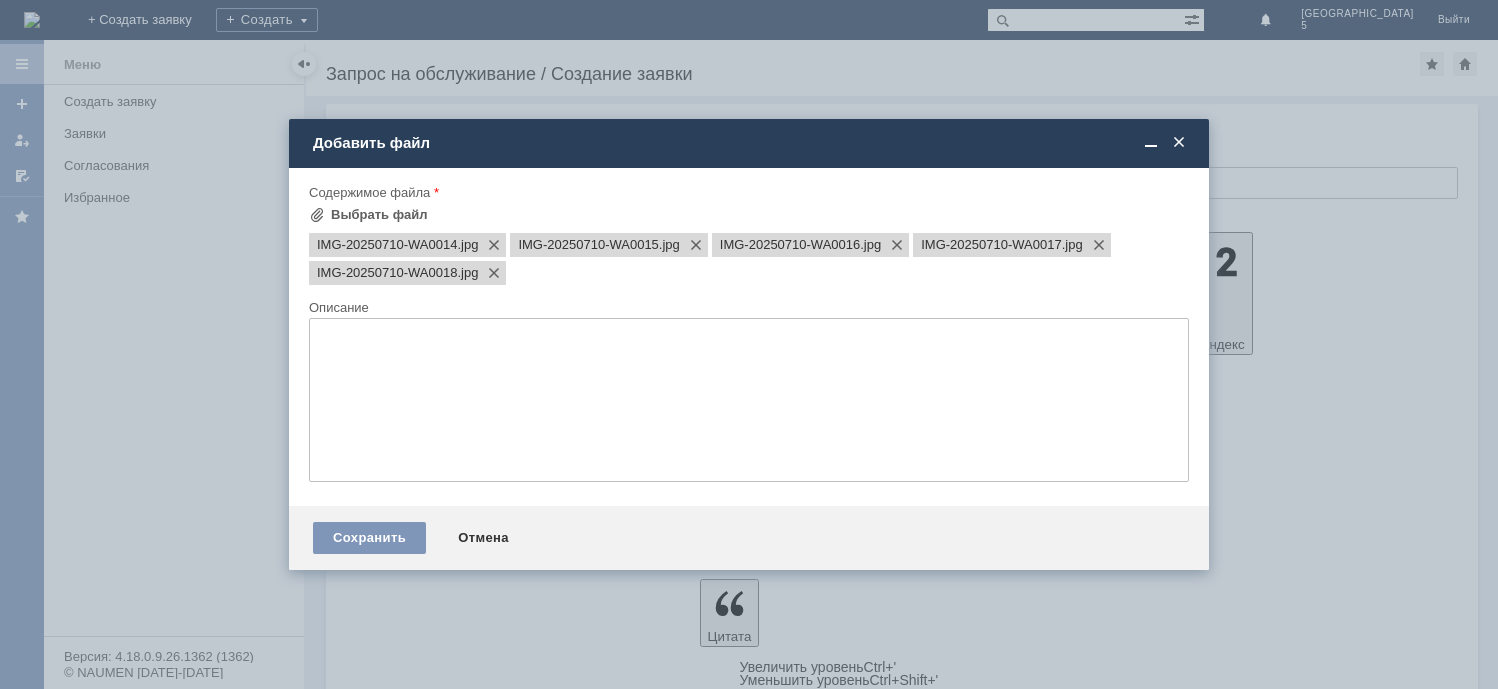 click at bounding box center (749, 400) 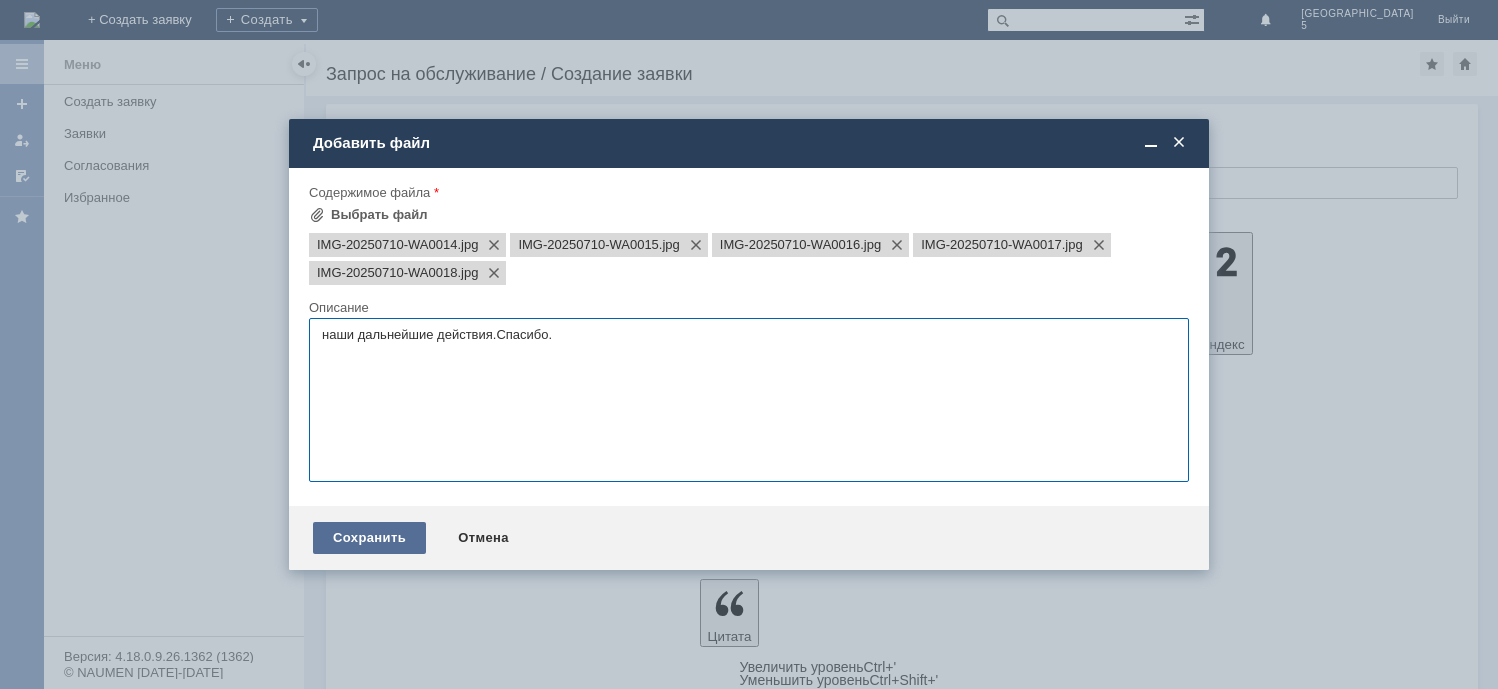 type on "наши дальнейшие действия.Спасибо." 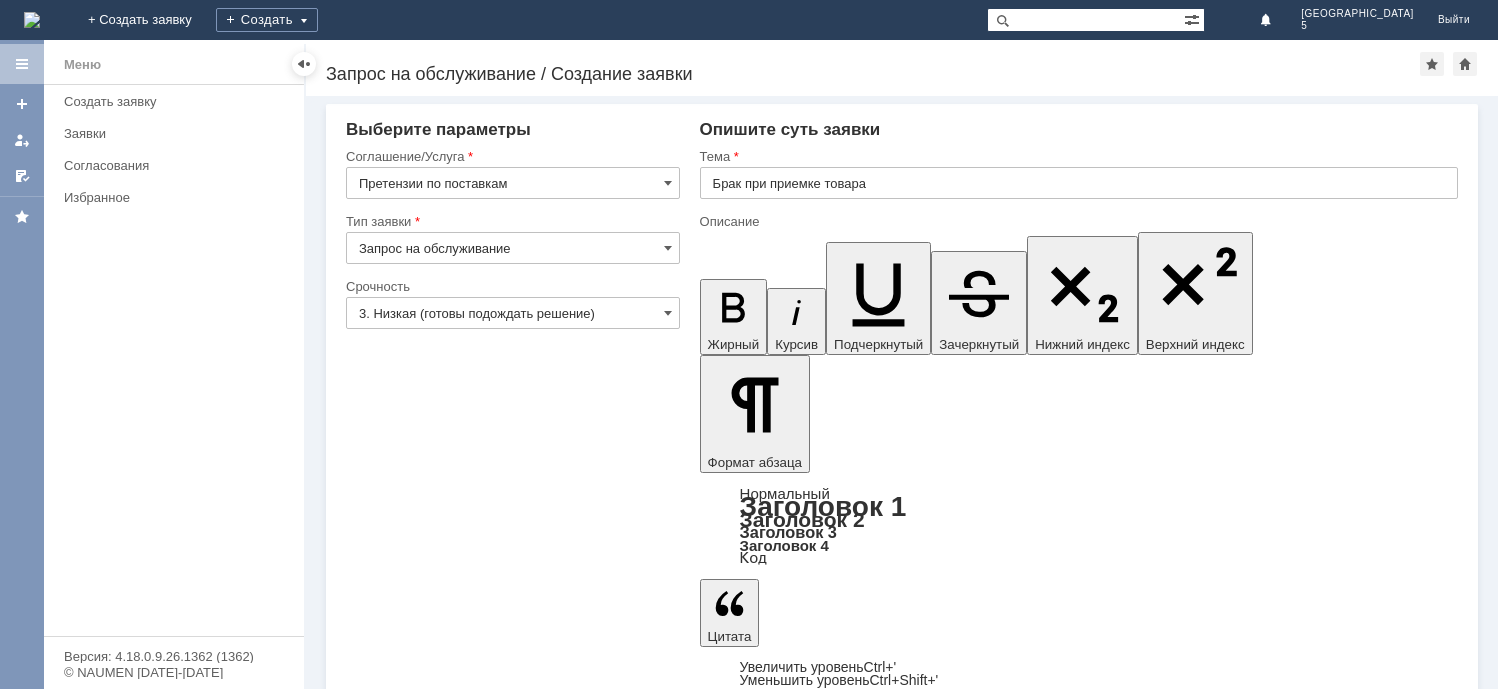 click on "Сохранить" at bounding box center (406, 5461) 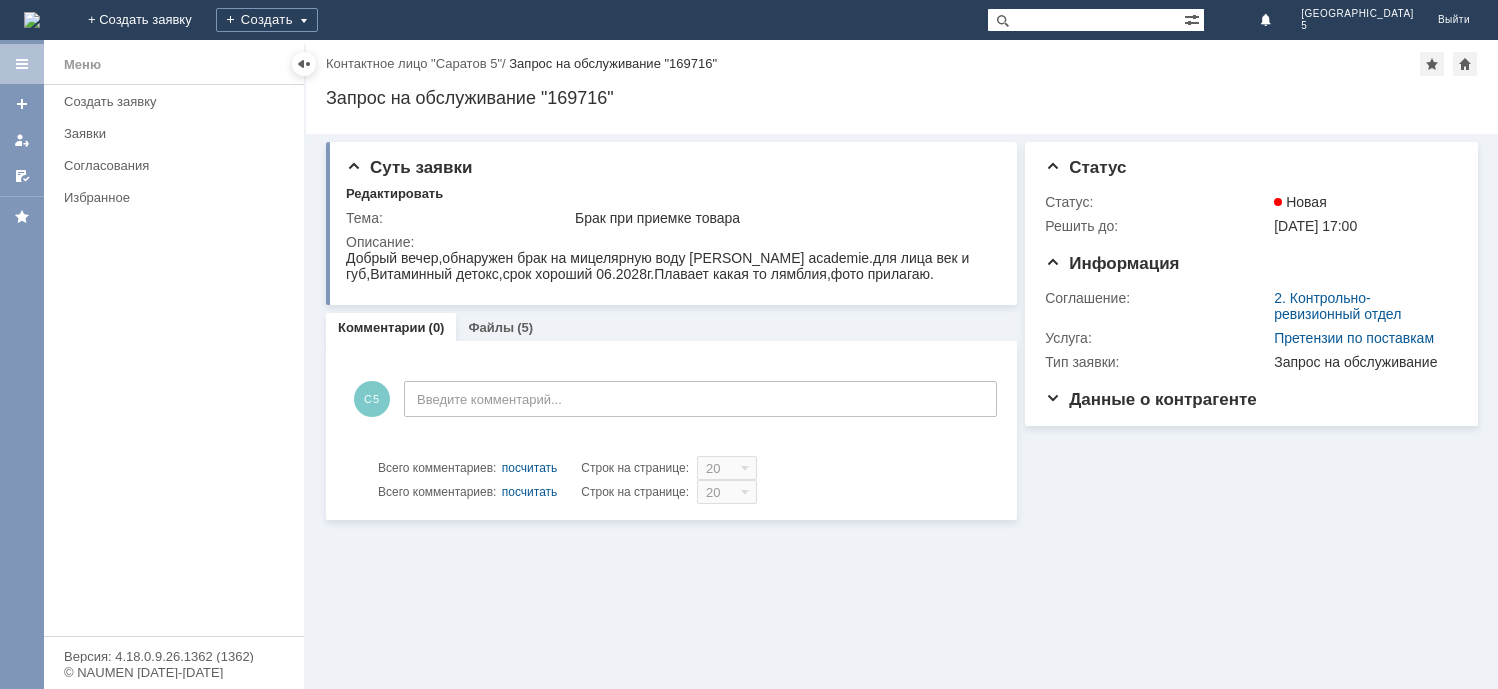 scroll, scrollTop: 0, scrollLeft: 0, axis: both 